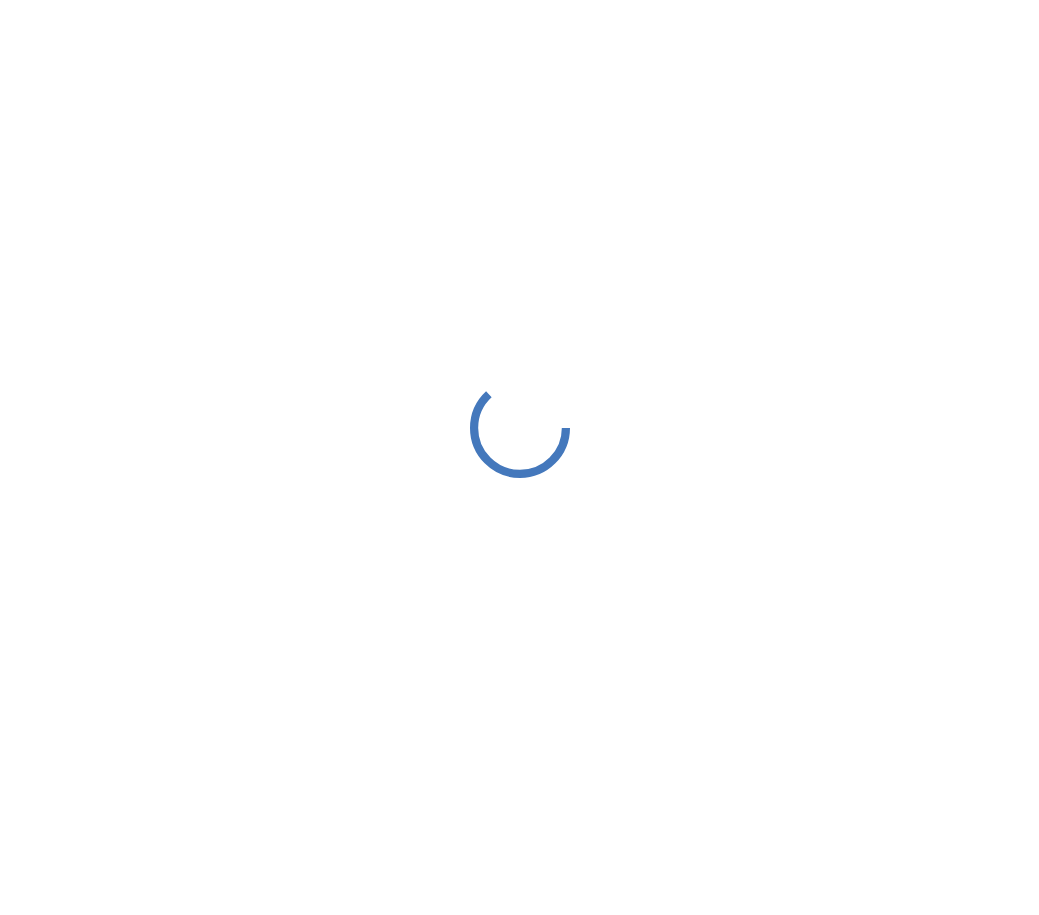 scroll, scrollTop: 0, scrollLeft: 0, axis: both 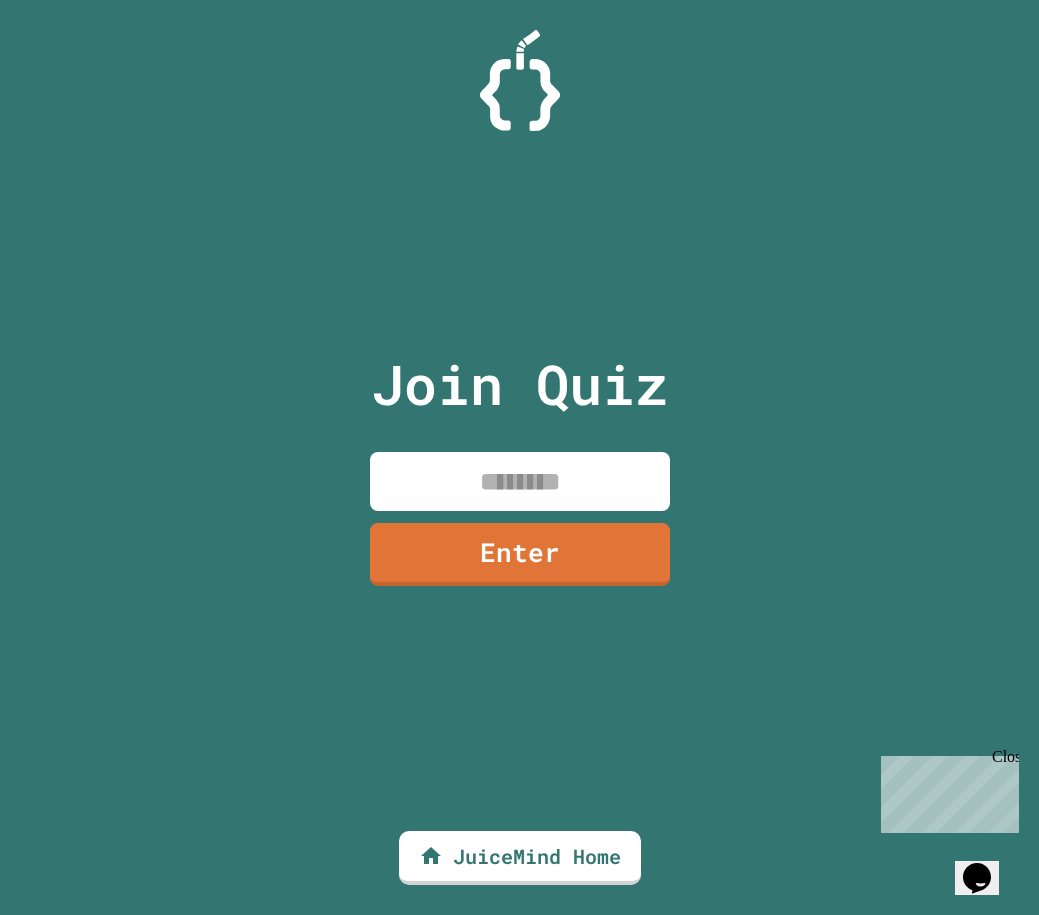 click at bounding box center (520, 481) 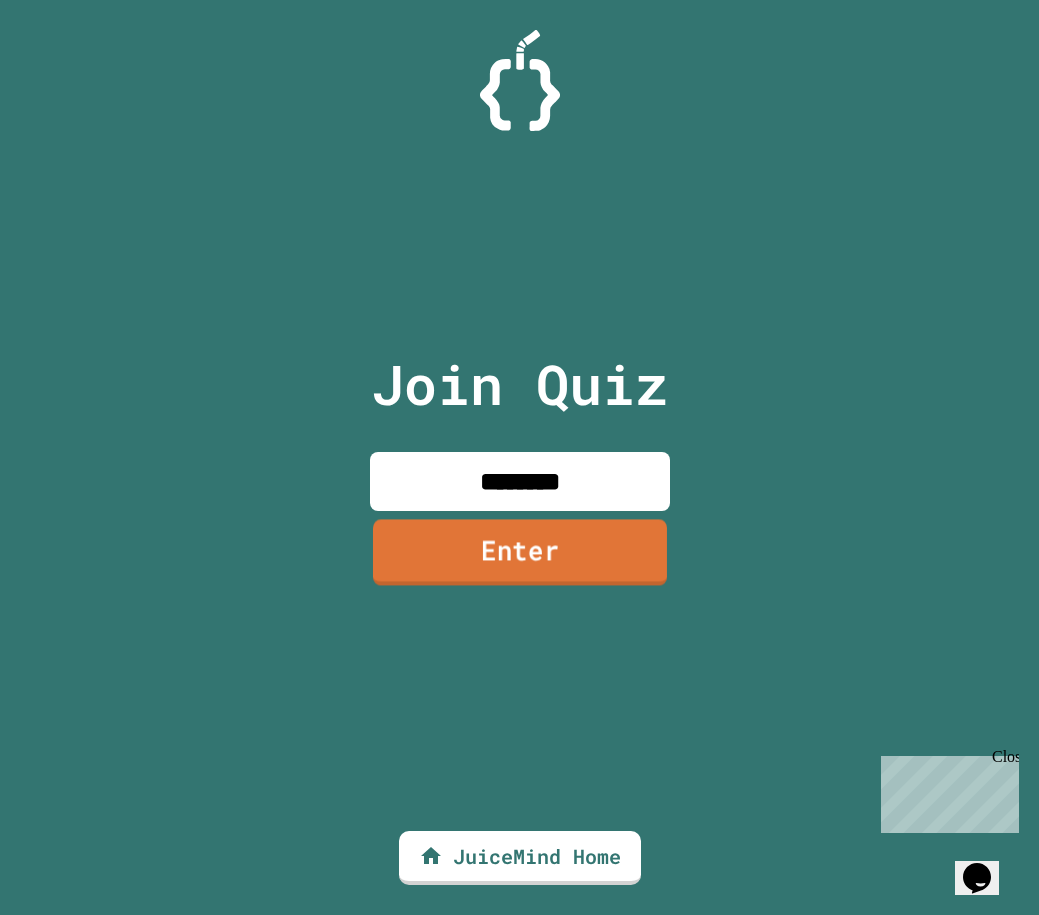 type on "********" 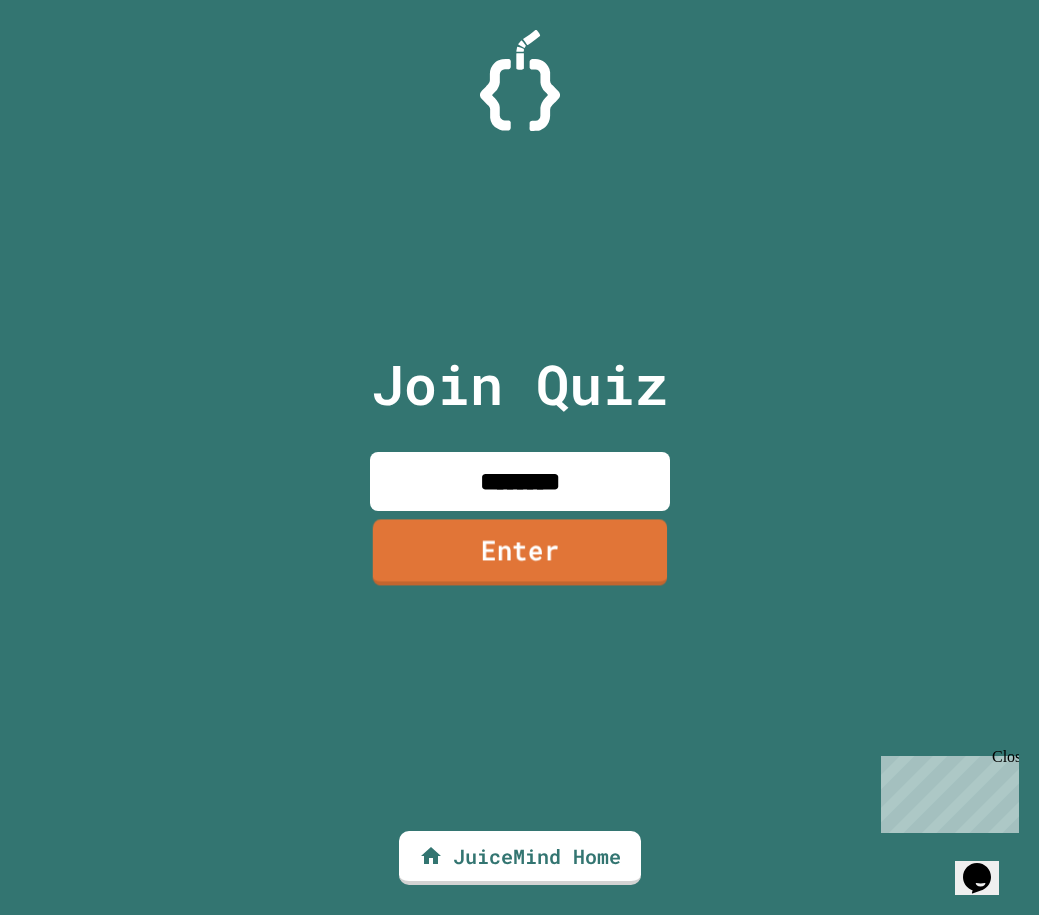 click on "Enter" at bounding box center [519, 552] 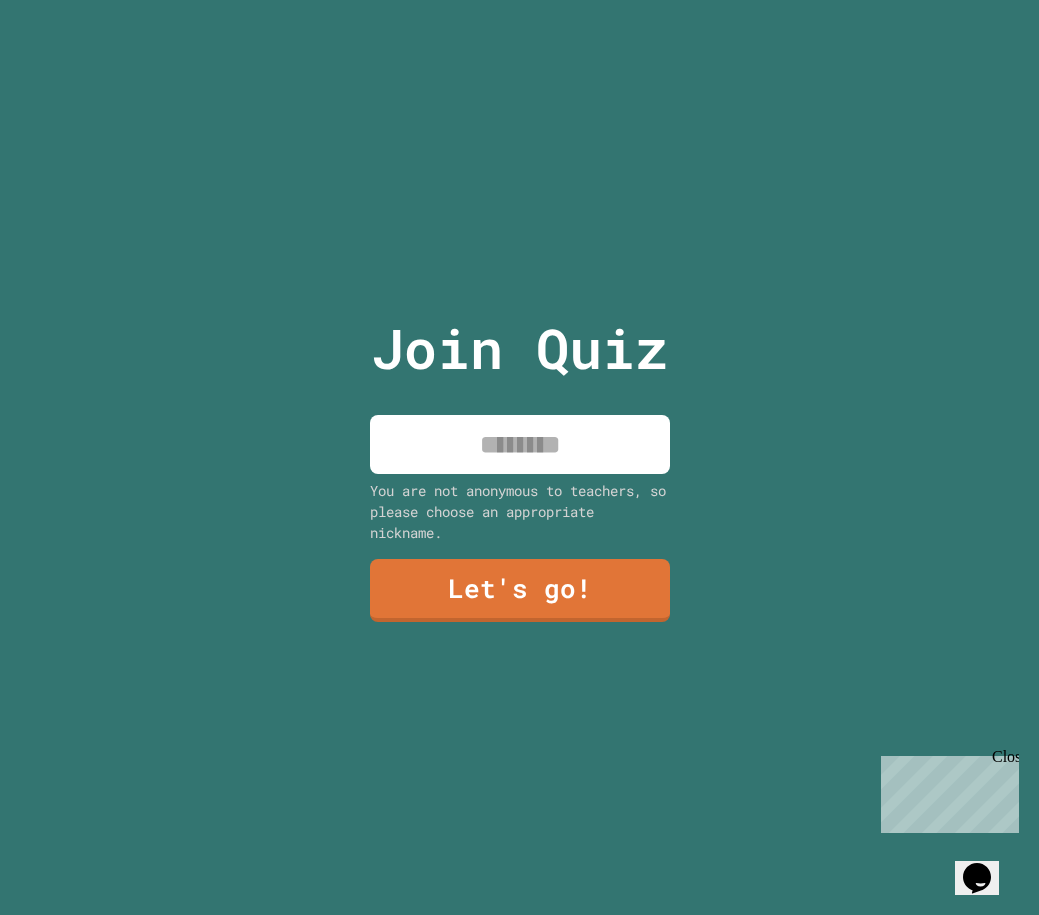click at bounding box center (520, 444) 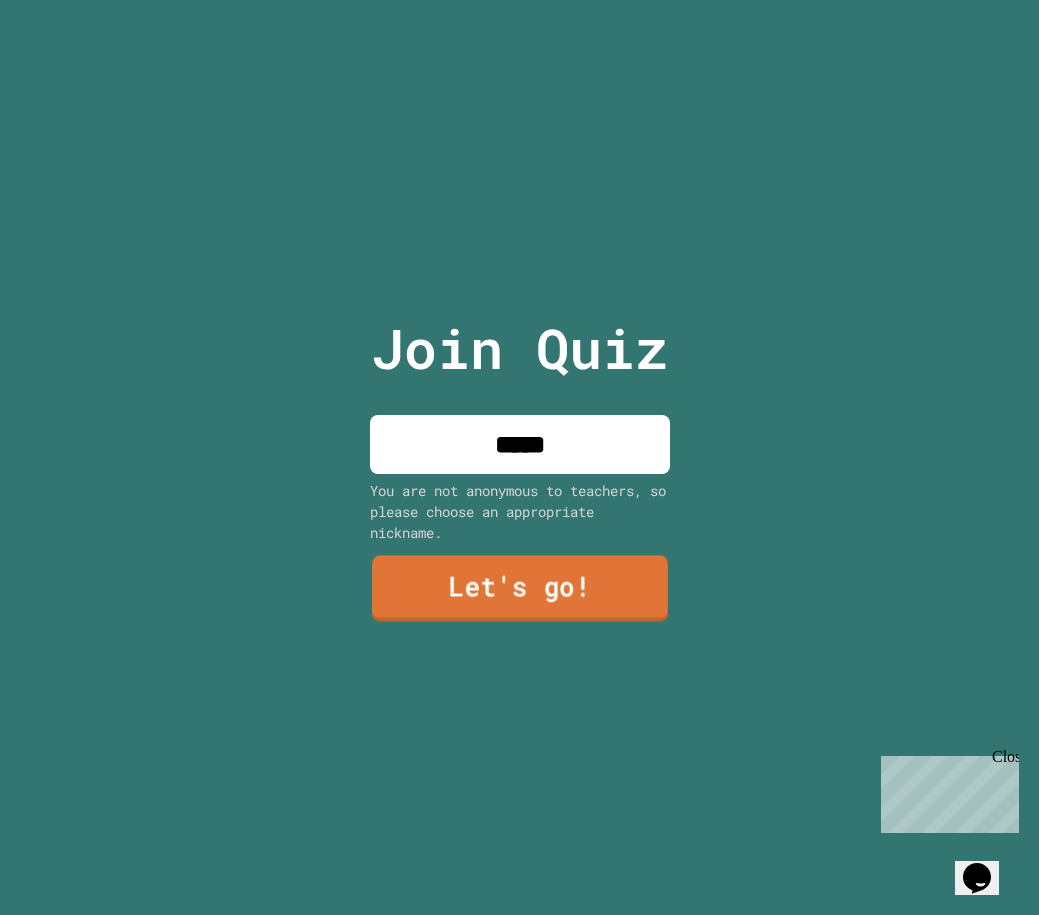 type on "*****" 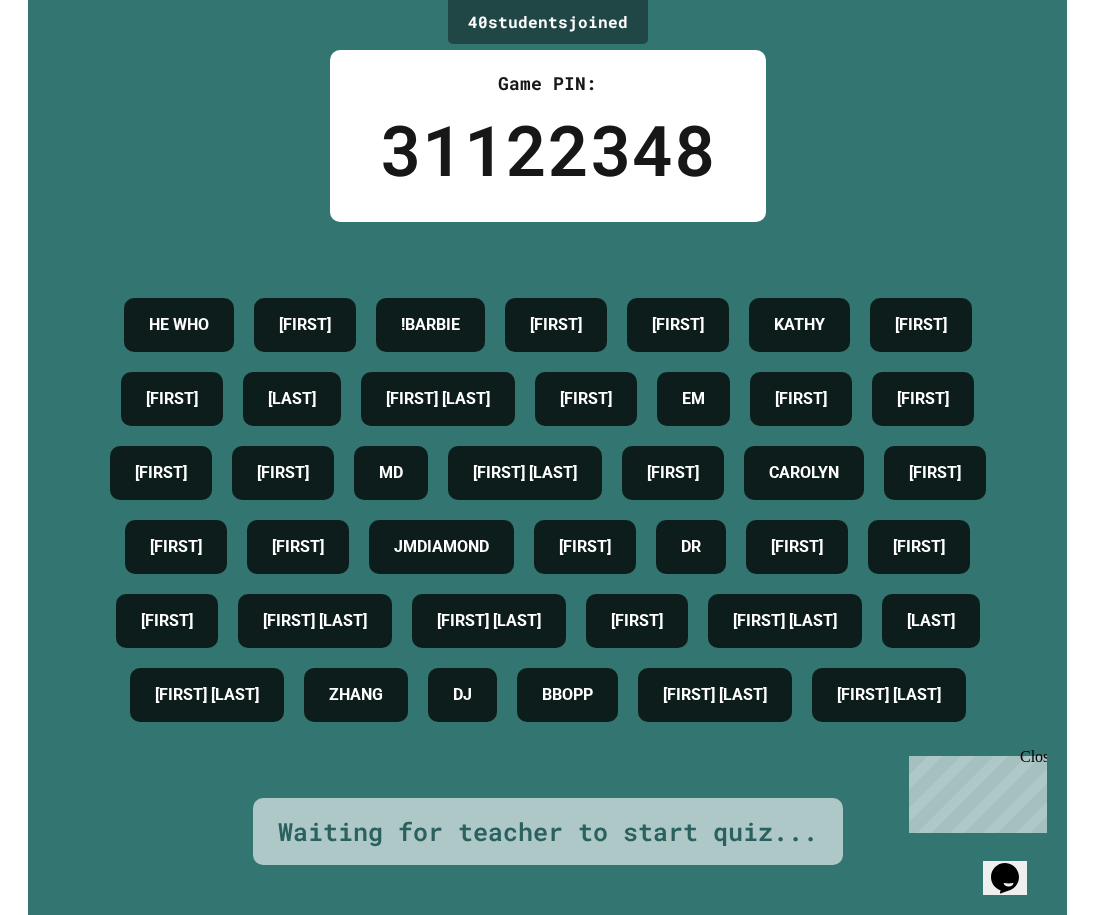 scroll, scrollTop: 0, scrollLeft: 0, axis: both 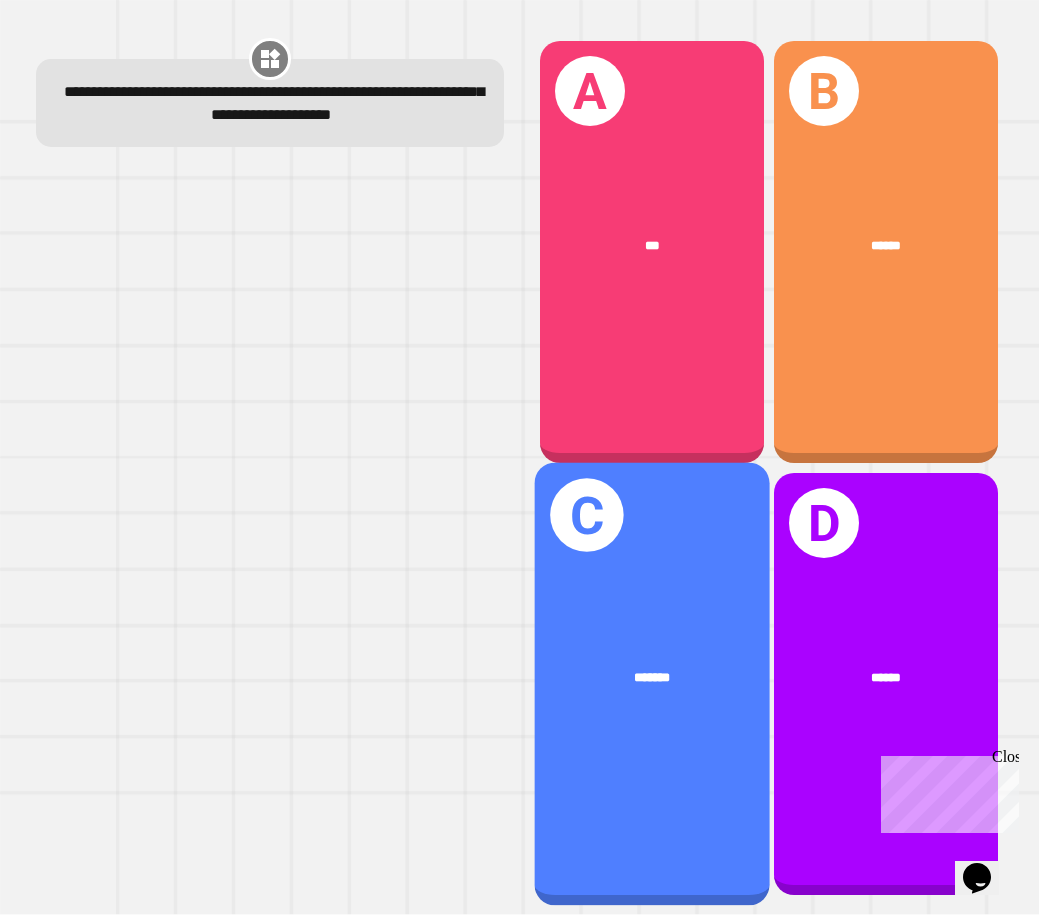 click on "C" at bounding box center (587, 515) 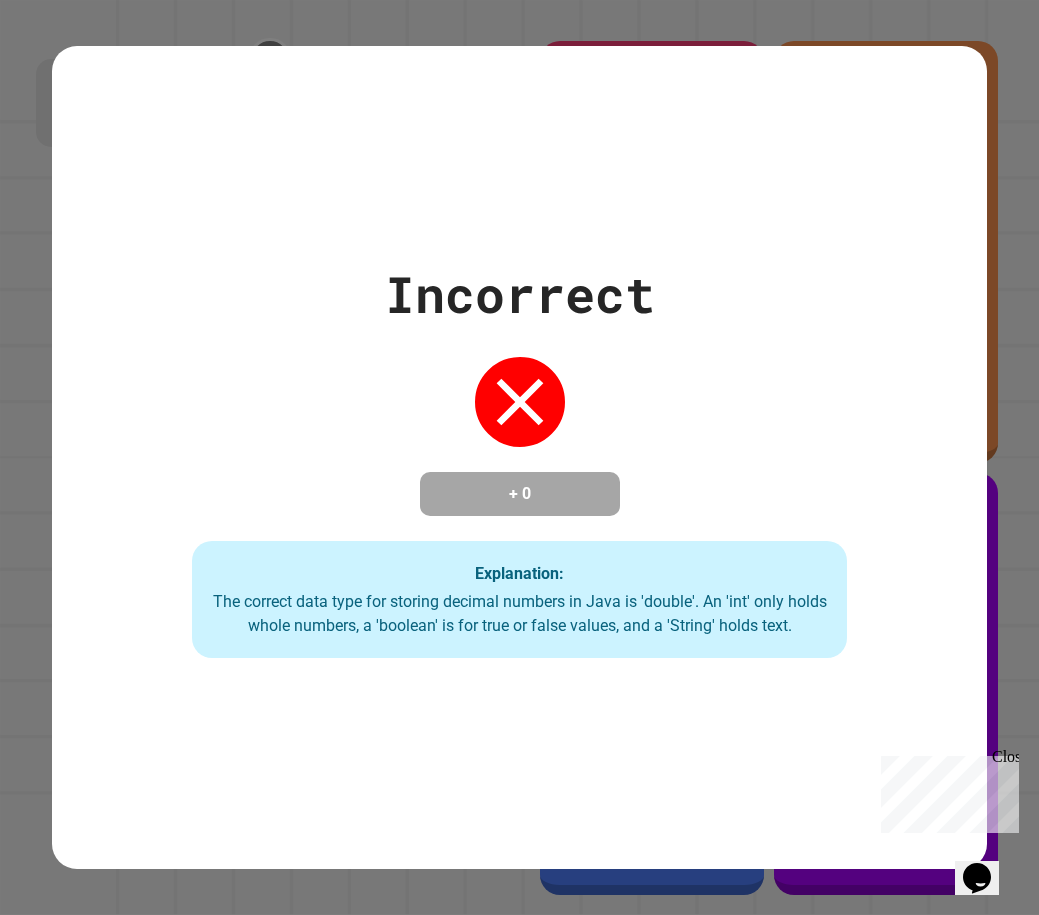 click on "+ 0" at bounding box center [520, 494] 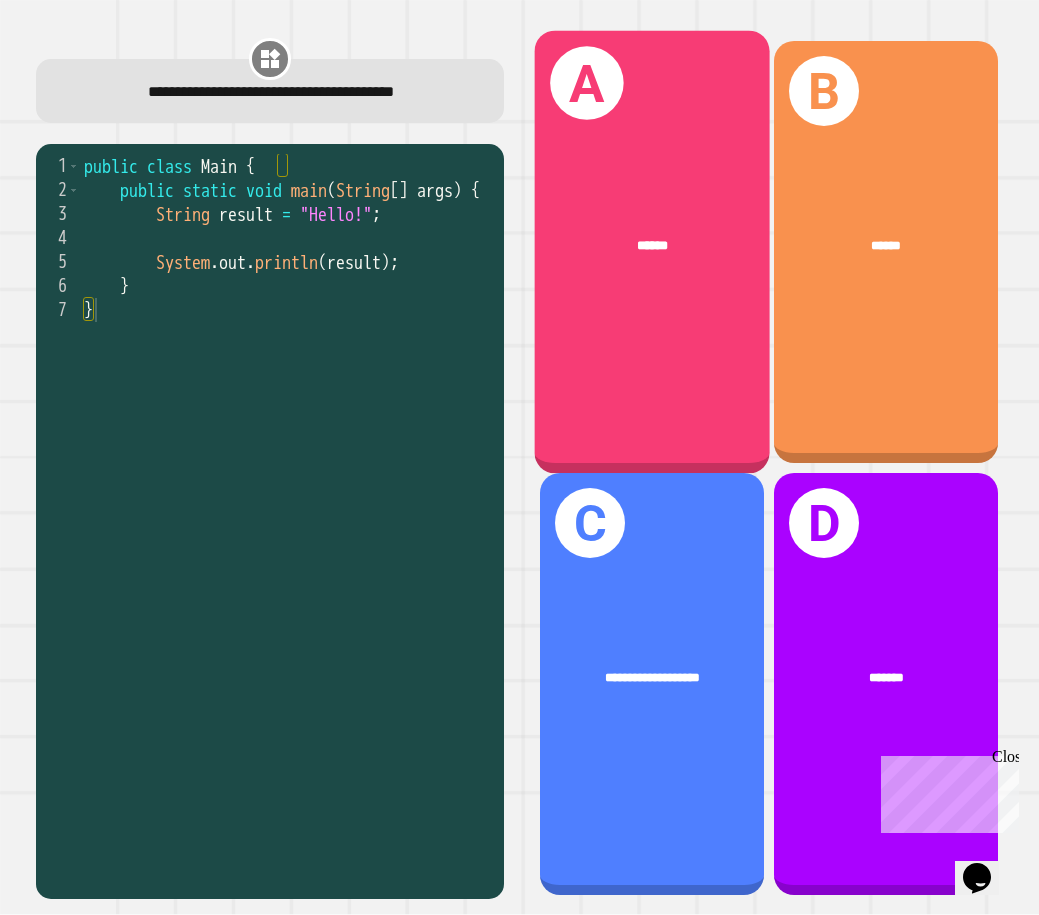click on "A ******" at bounding box center [651, 252] 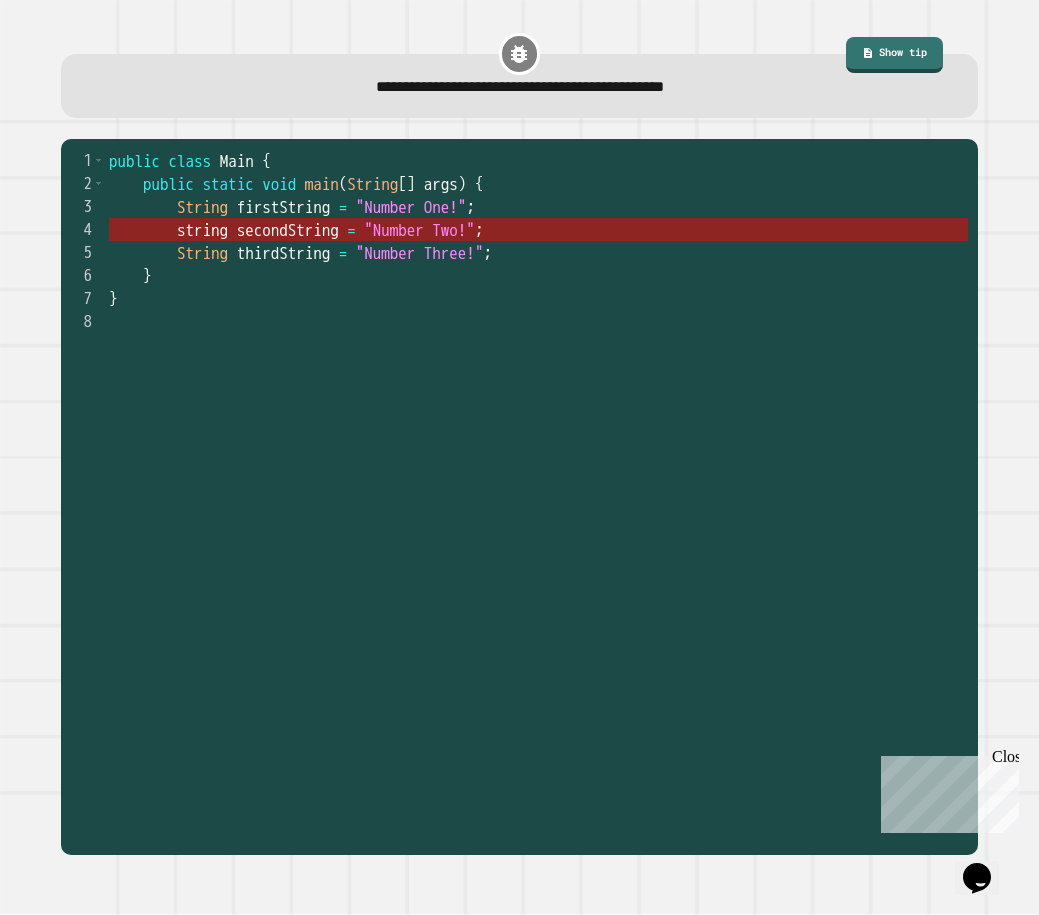 click on "=" at bounding box center (351, 230) 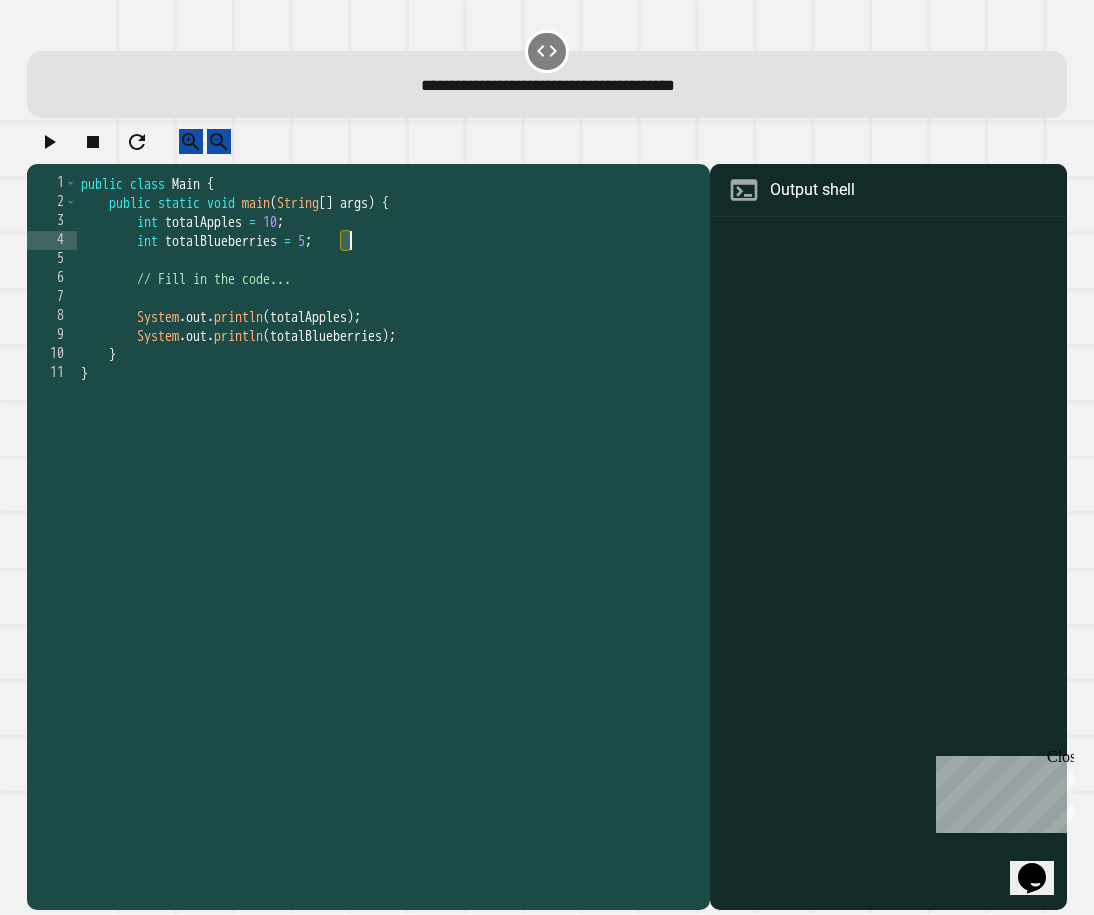 click on "public   class   Main   {      public   static   void   main ( String [ ]   args )   {           int   totalApples   =   10 ;           int   totalBlueberries   =   5 ;                     // Fill in the code...                     System . out . println ( totalApples ) ;           System . out . println ( totalBlueberries ) ;      } }" at bounding box center (388, 535) 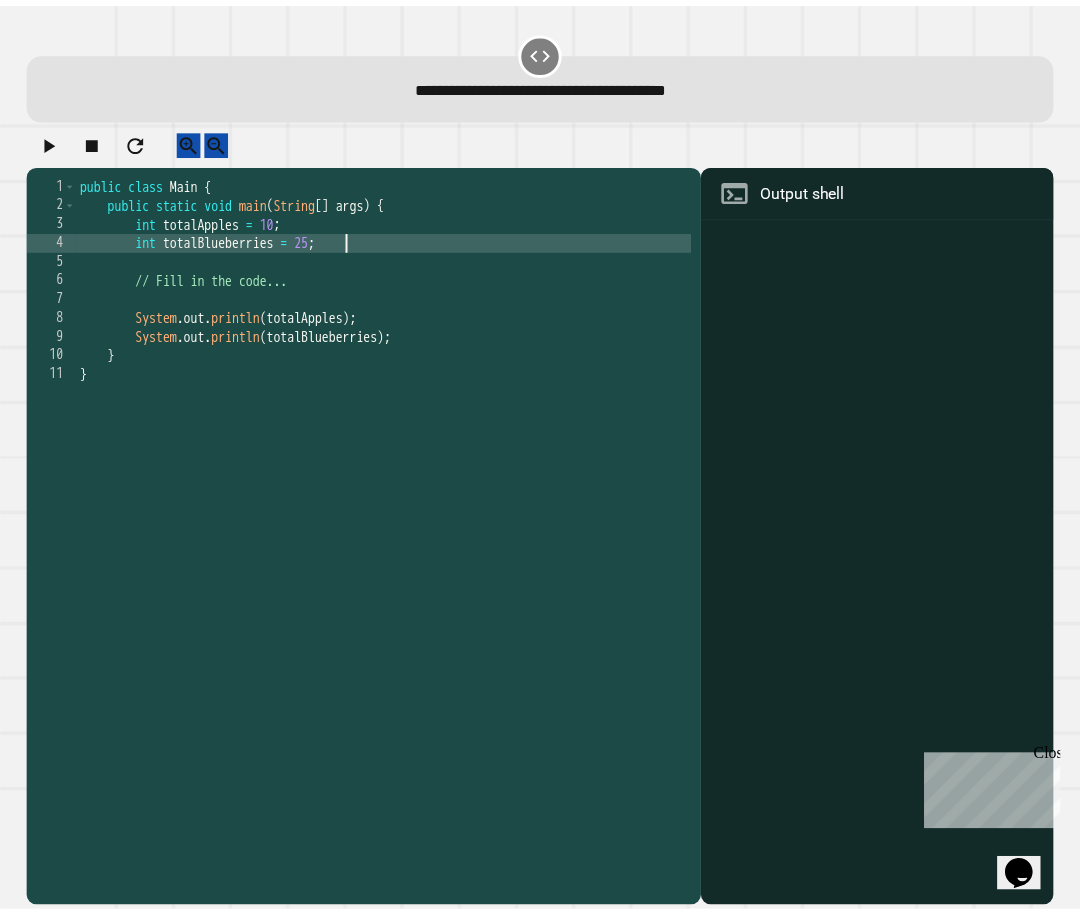 scroll, scrollTop: 0, scrollLeft: 19, axis: horizontal 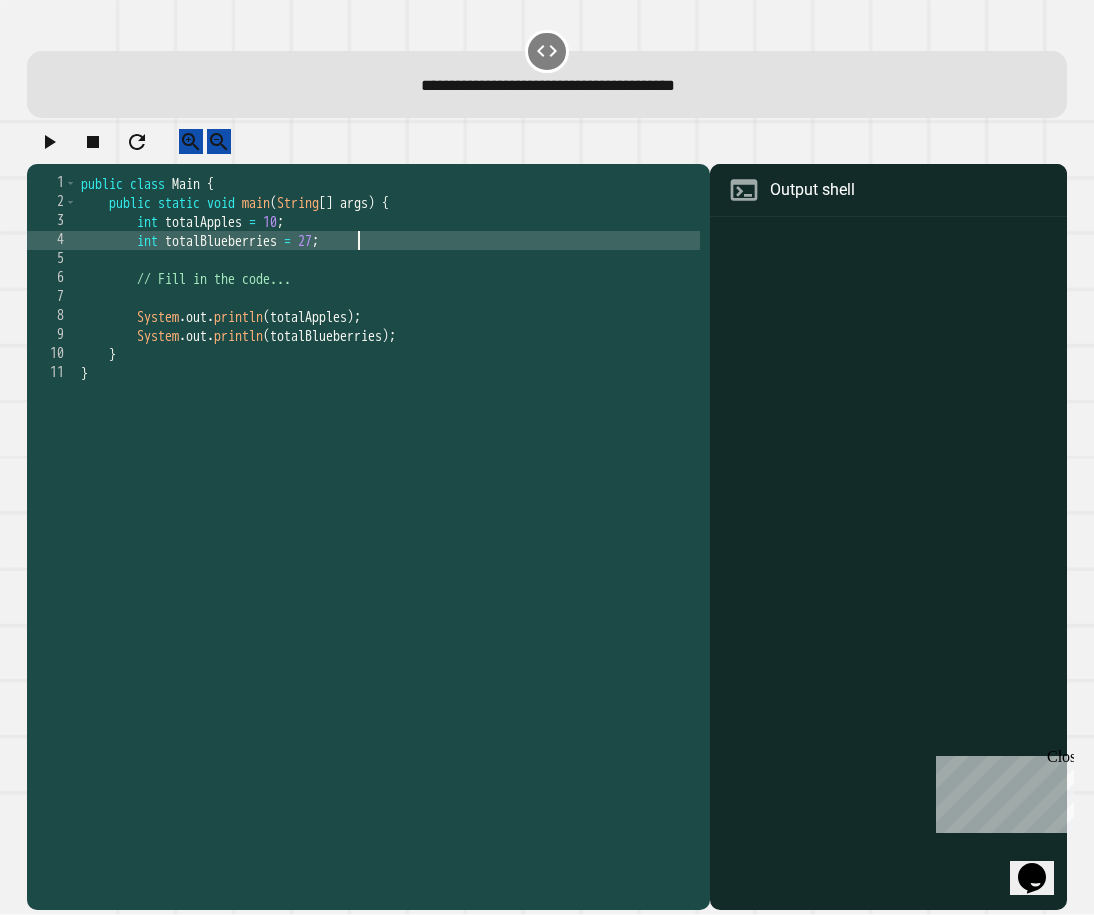 type on "**********" 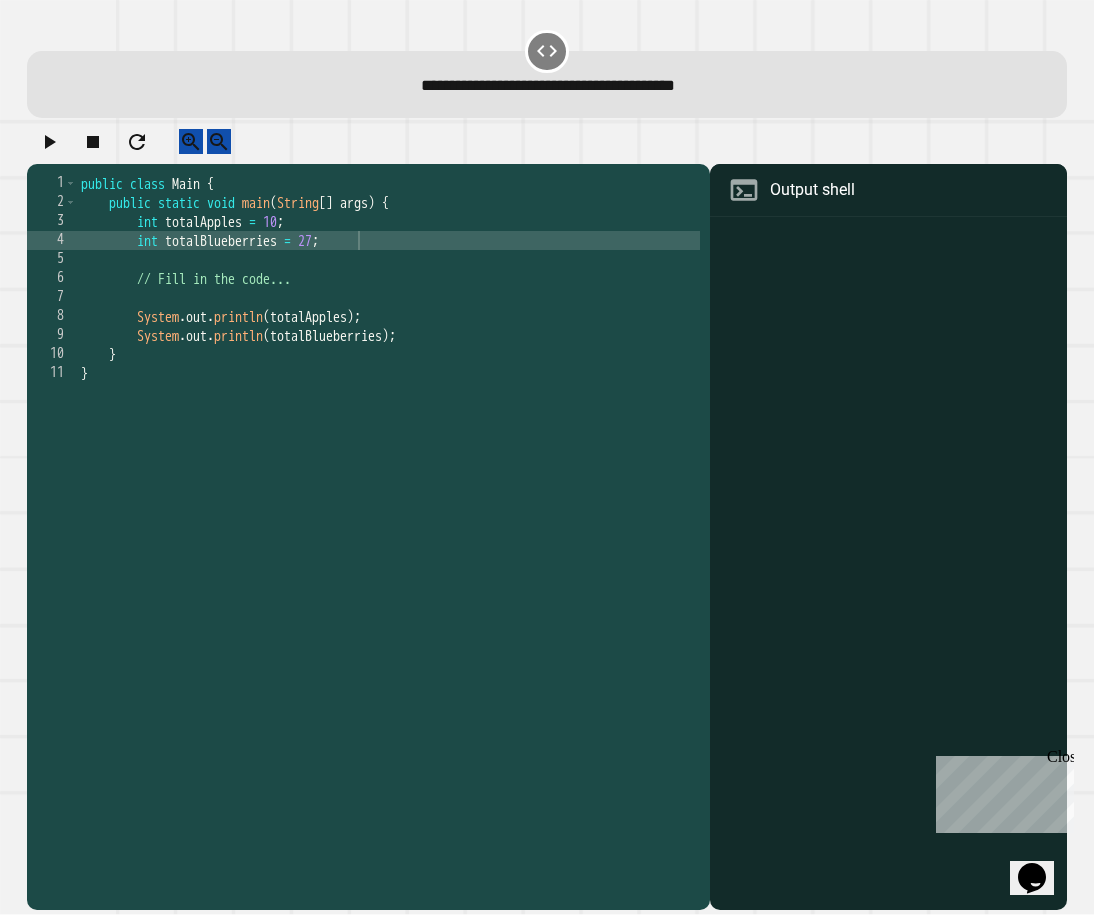 click 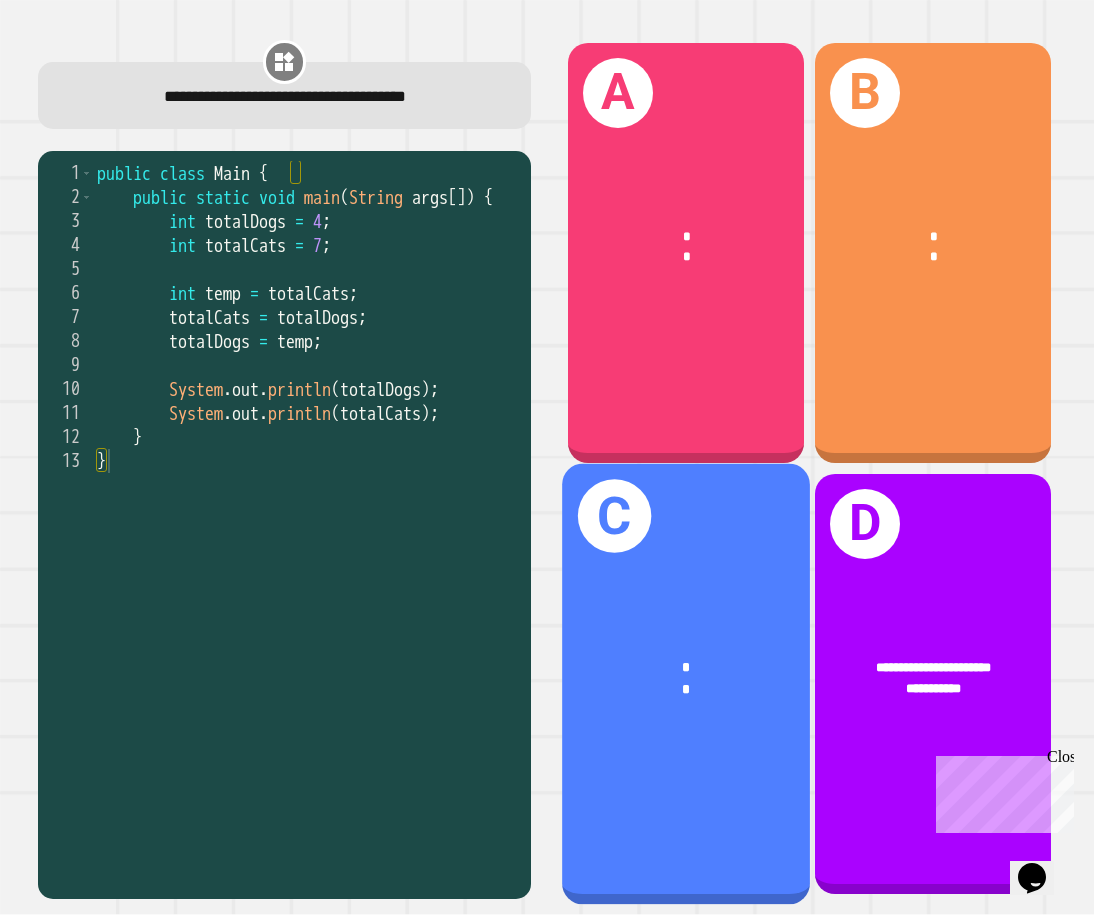 click on "C" at bounding box center (615, 516) 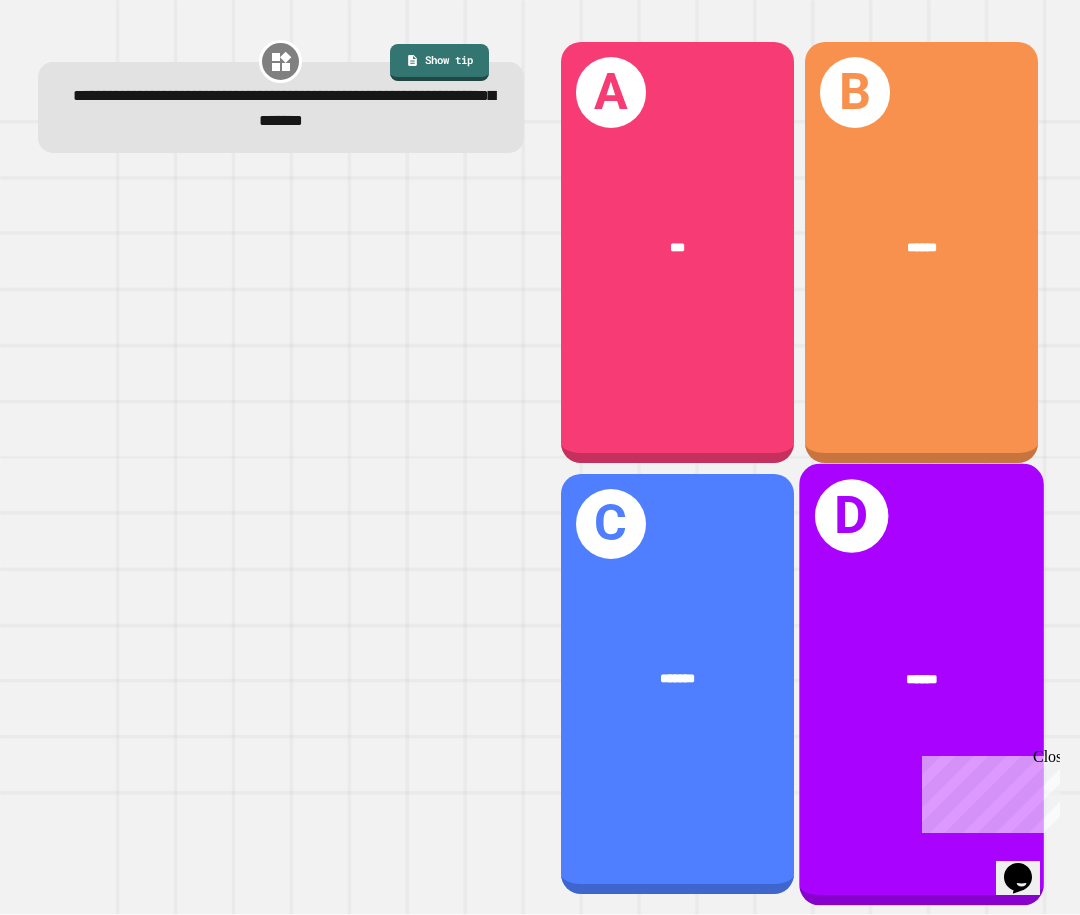 click on "******" at bounding box center [922, 678] 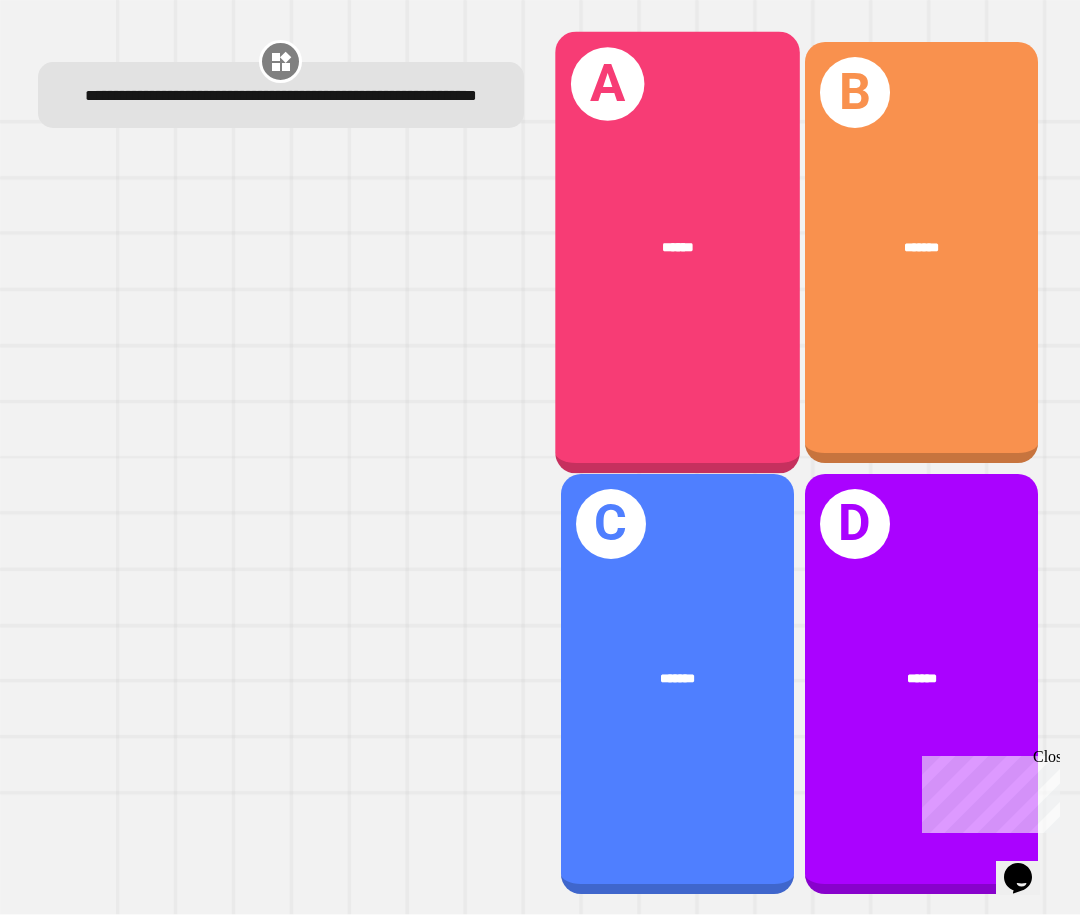 click on "A" at bounding box center [608, 85] 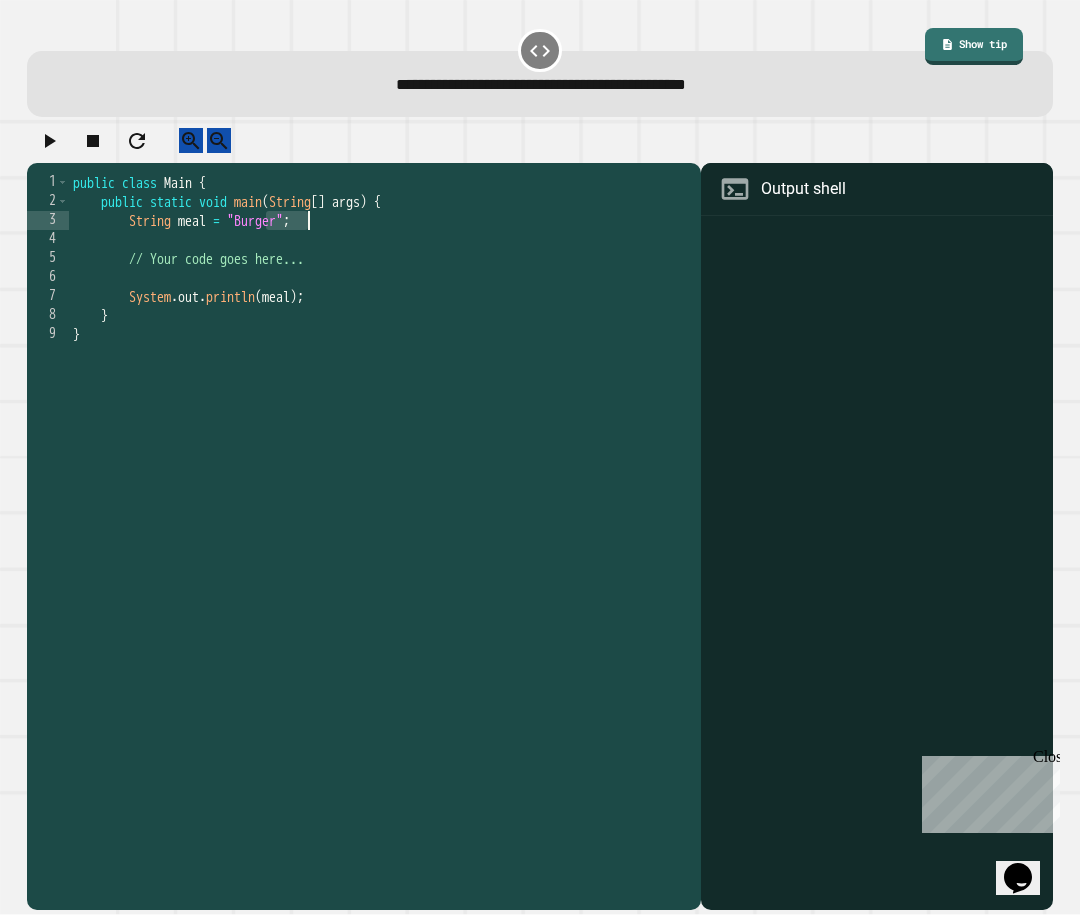 drag, startPoint x: 267, startPoint y: 237, endPoint x: 312, endPoint y: 239, distance: 45.044422 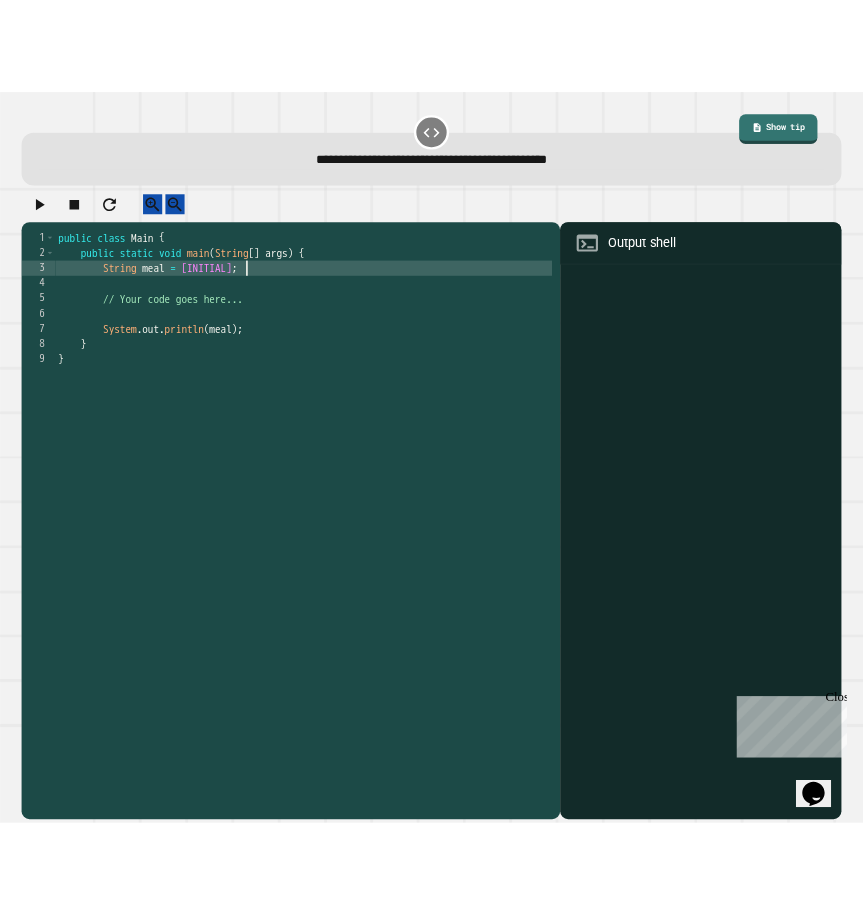 scroll, scrollTop: 0, scrollLeft: 16, axis: horizontal 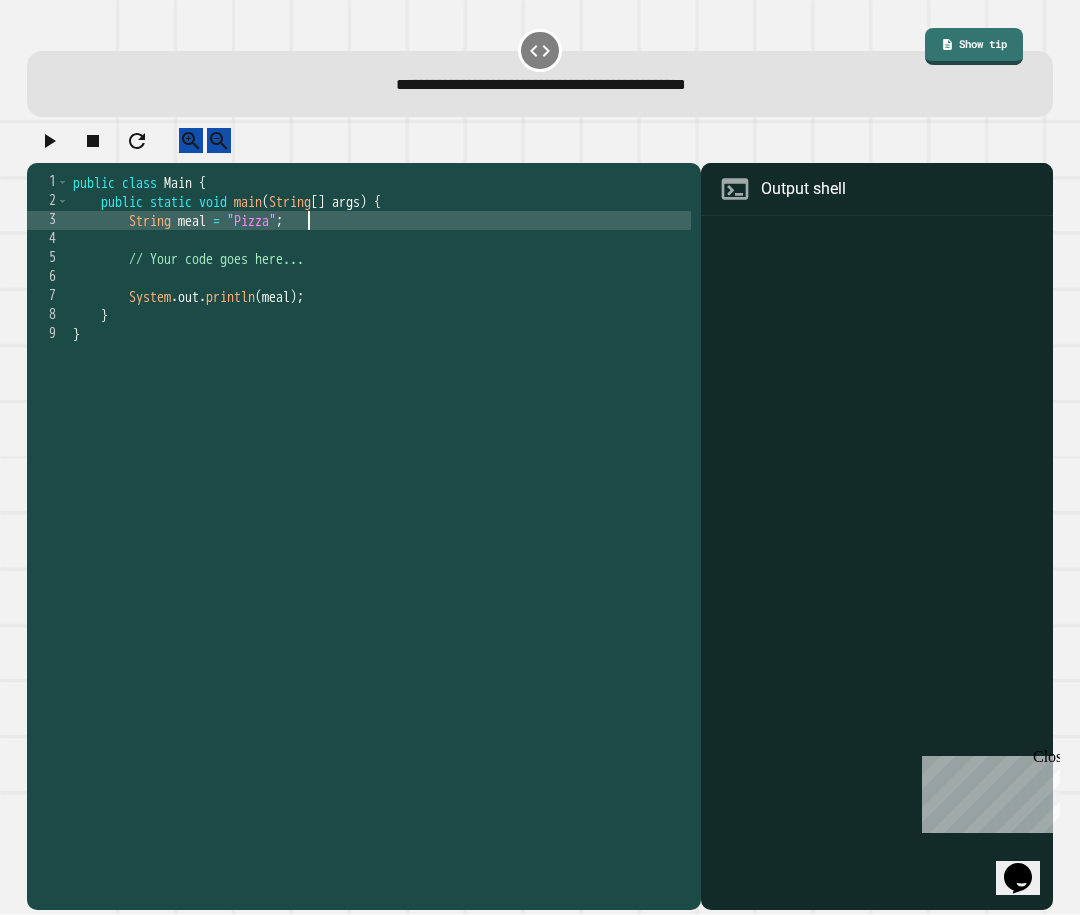 type on "**********" 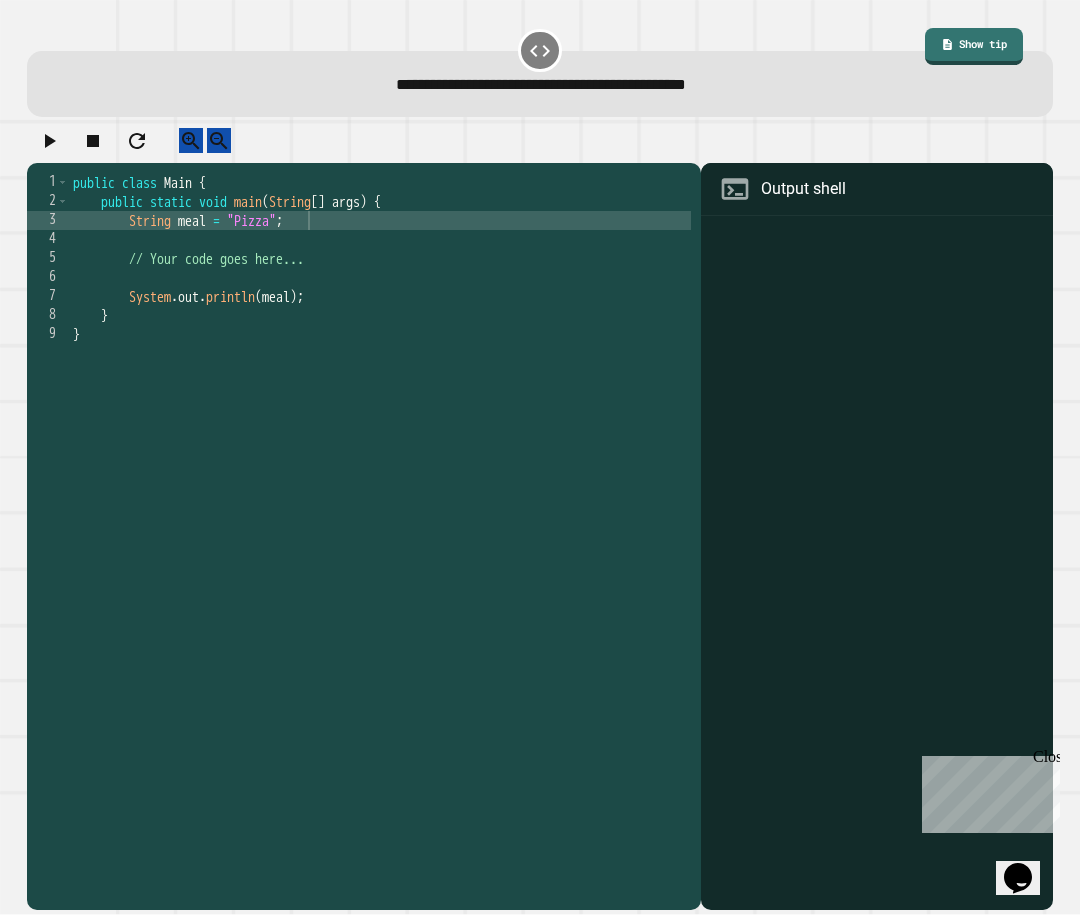click 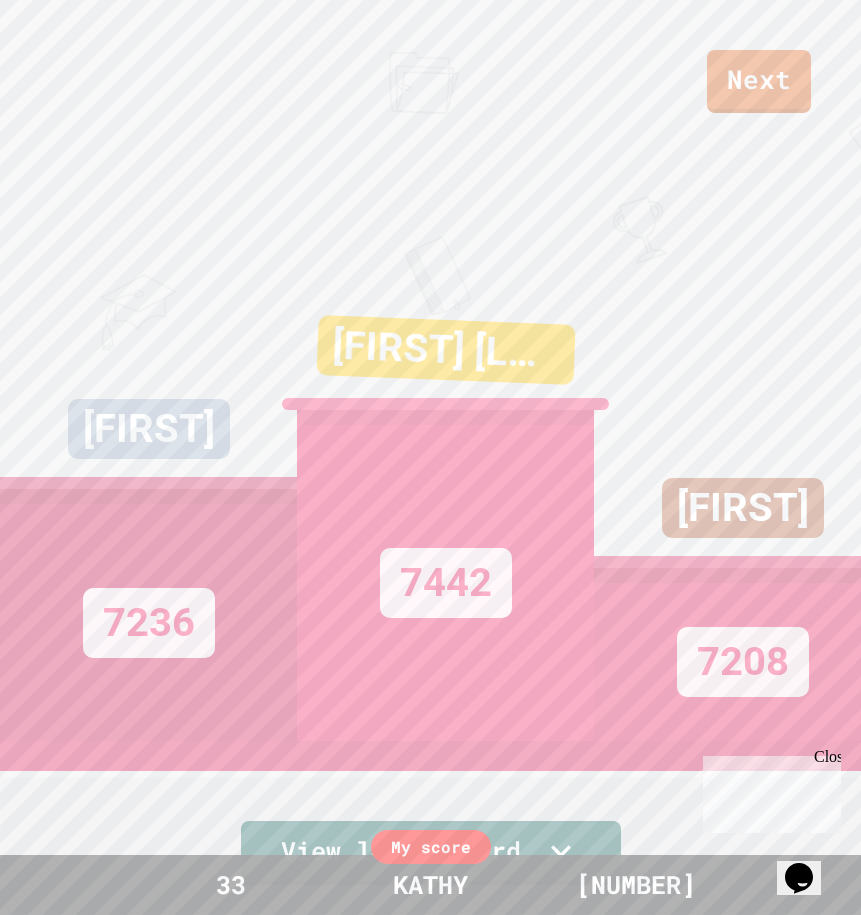 click 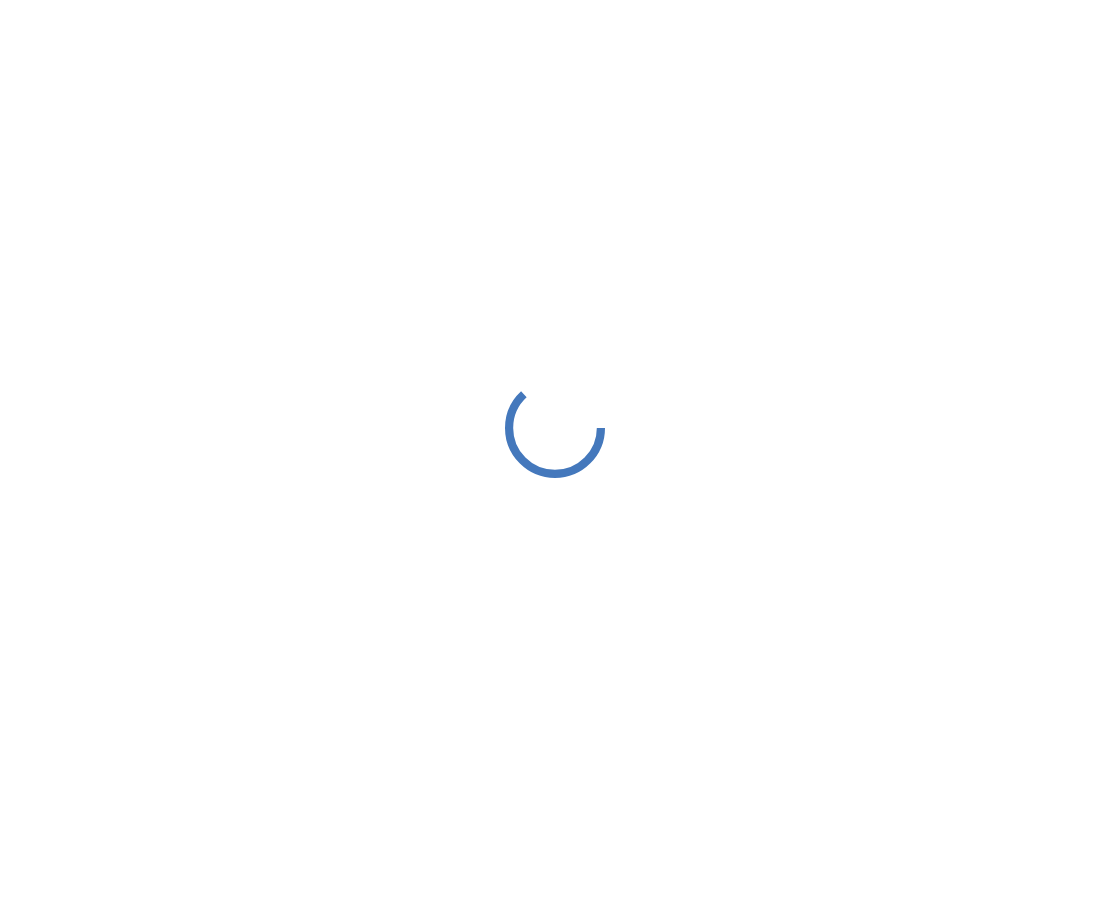 scroll, scrollTop: 0, scrollLeft: 0, axis: both 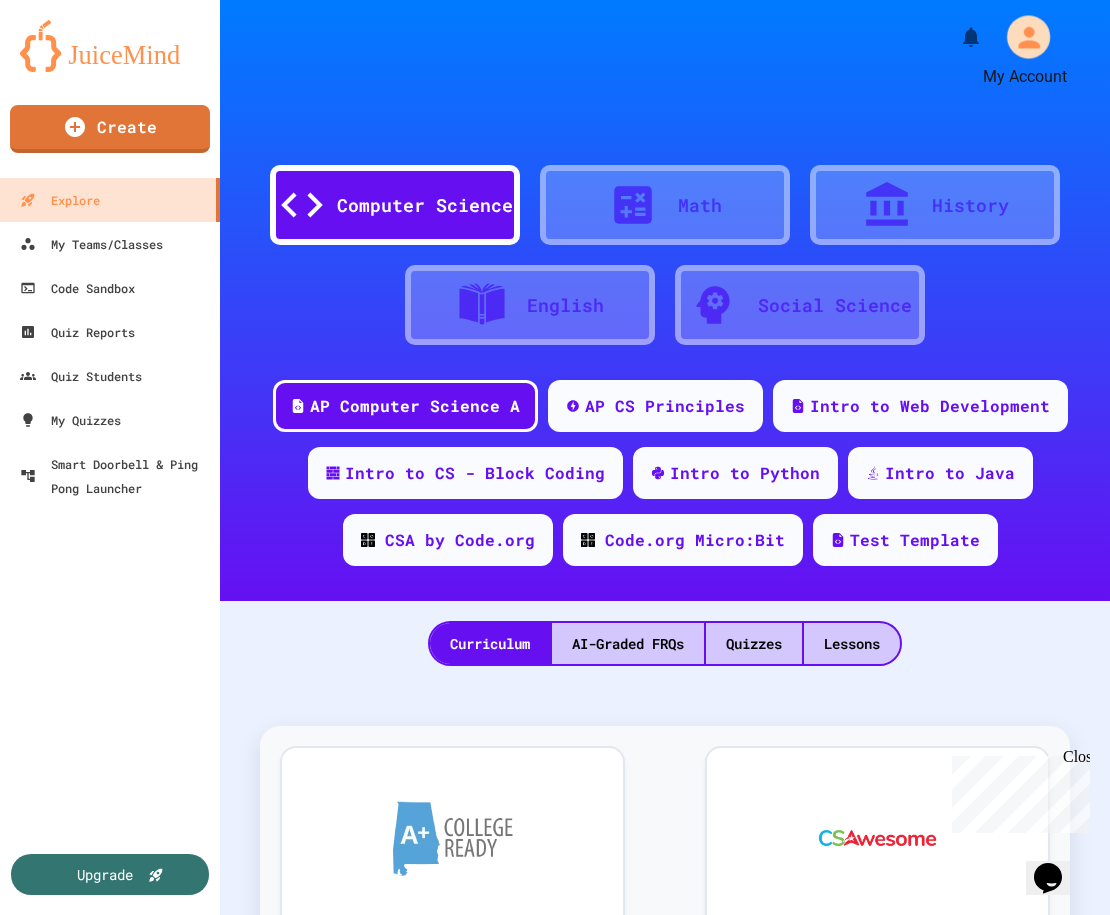 click 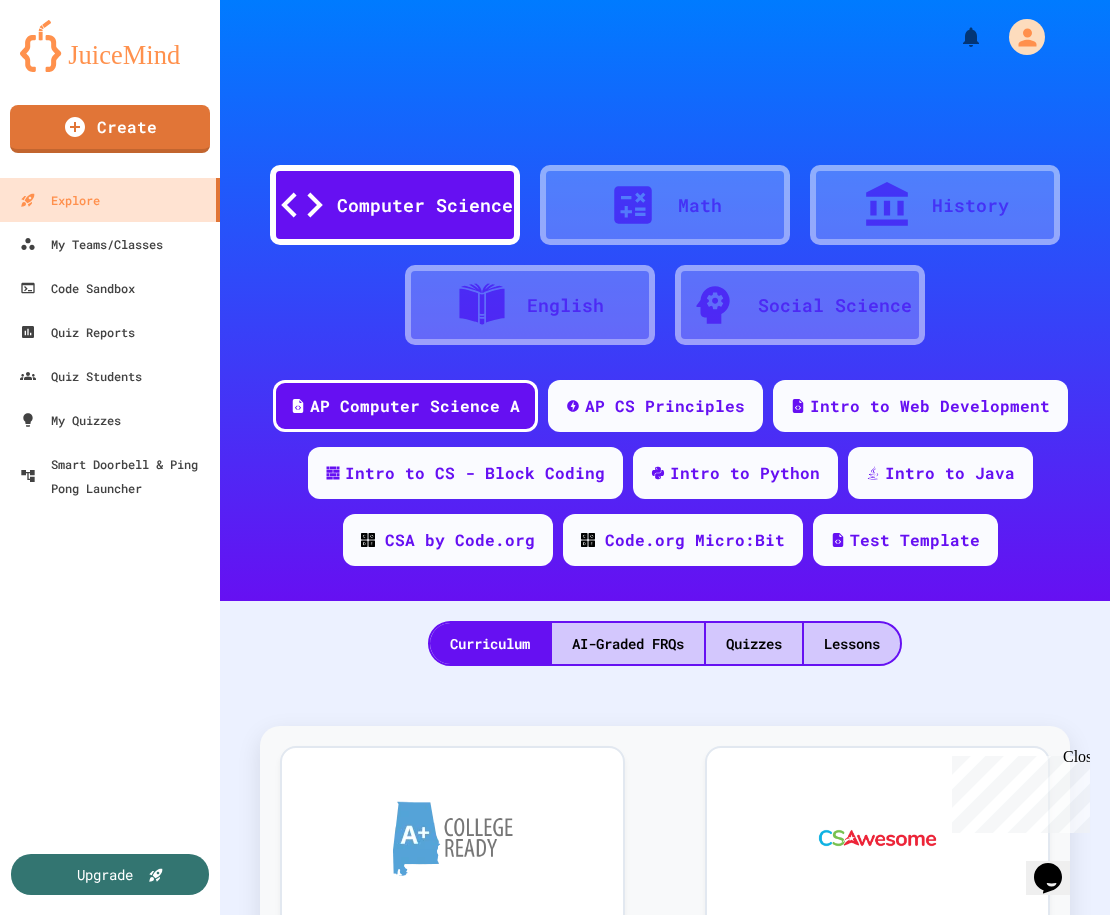 click on "Settings" at bounding box center (565, 1830) 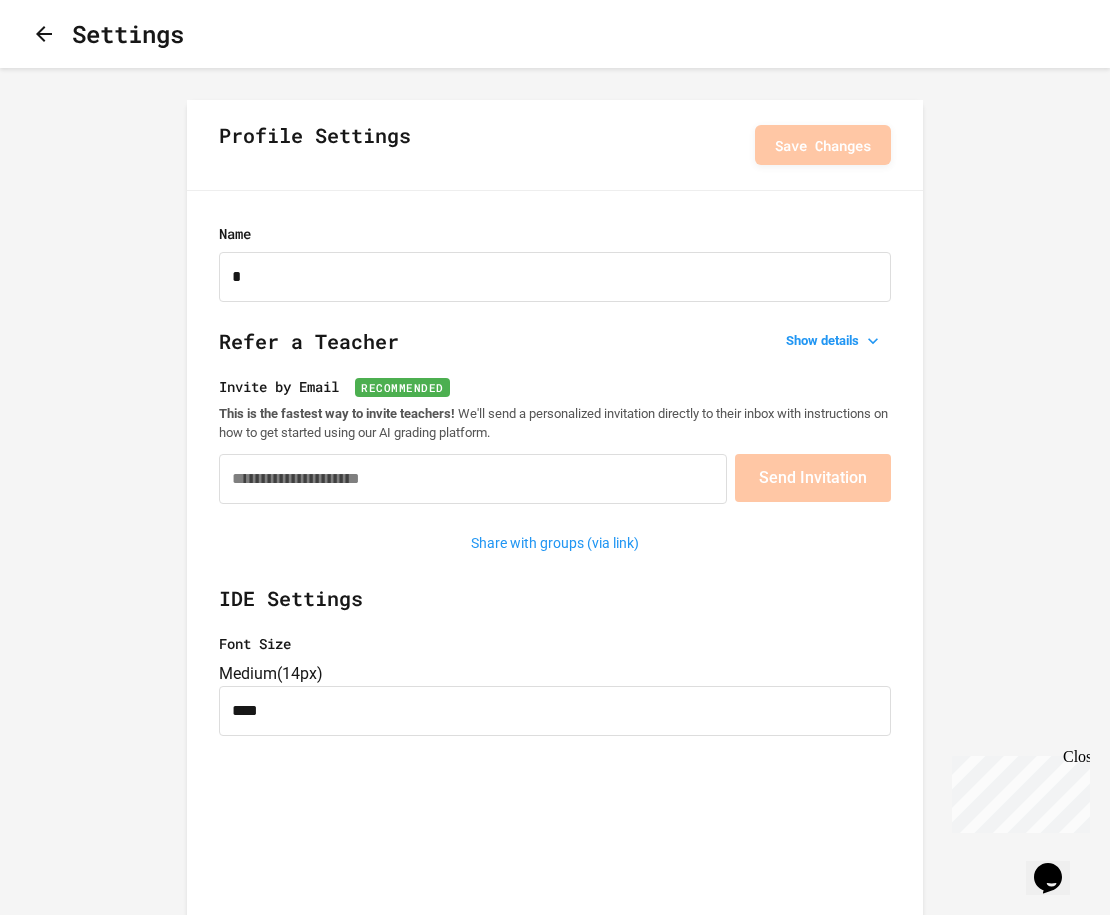 type 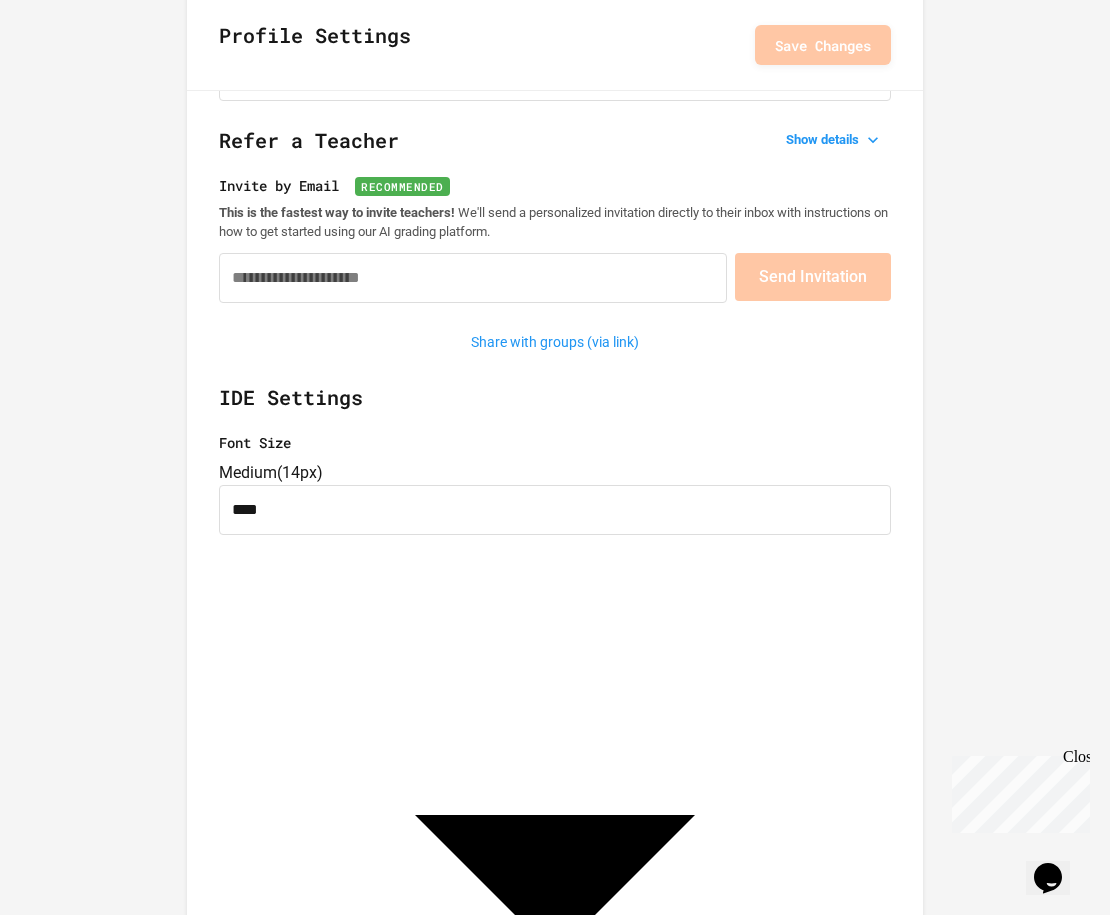 scroll, scrollTop: 0, scrollLeft: 0, axis: both 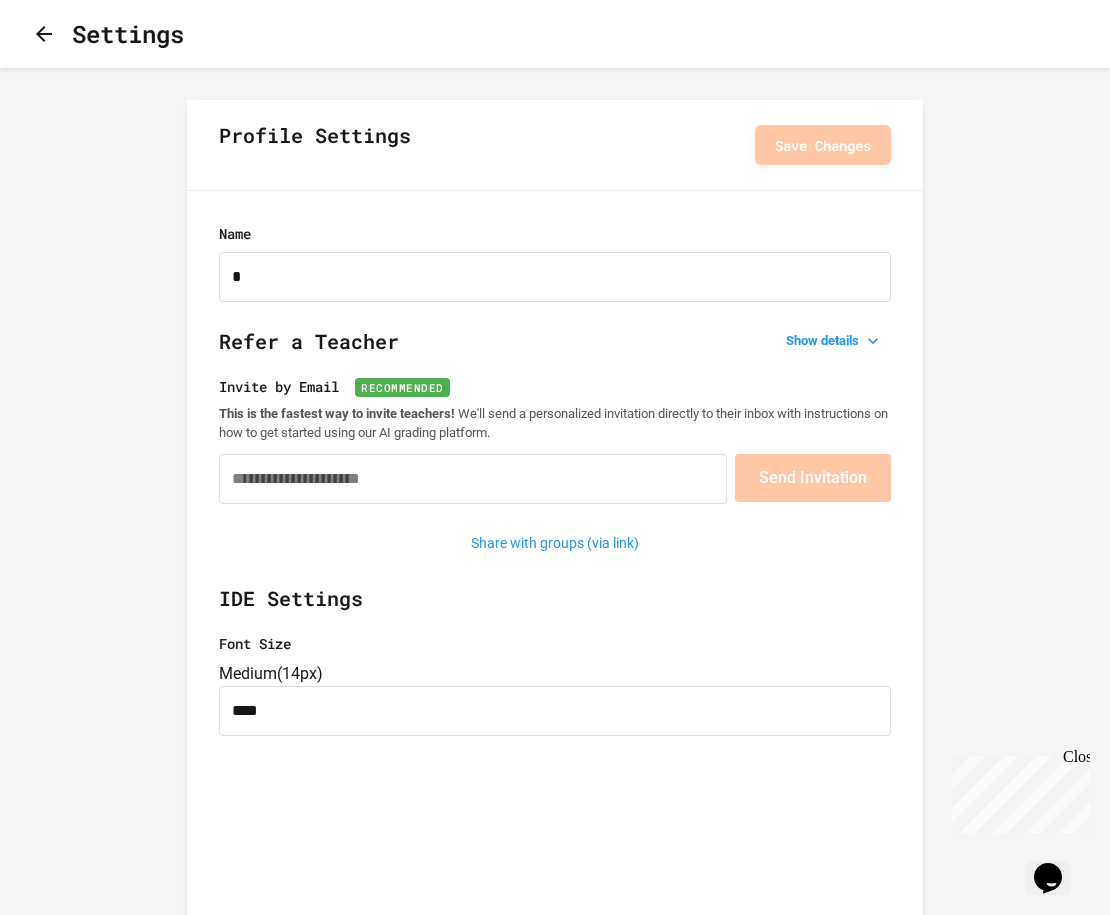 click 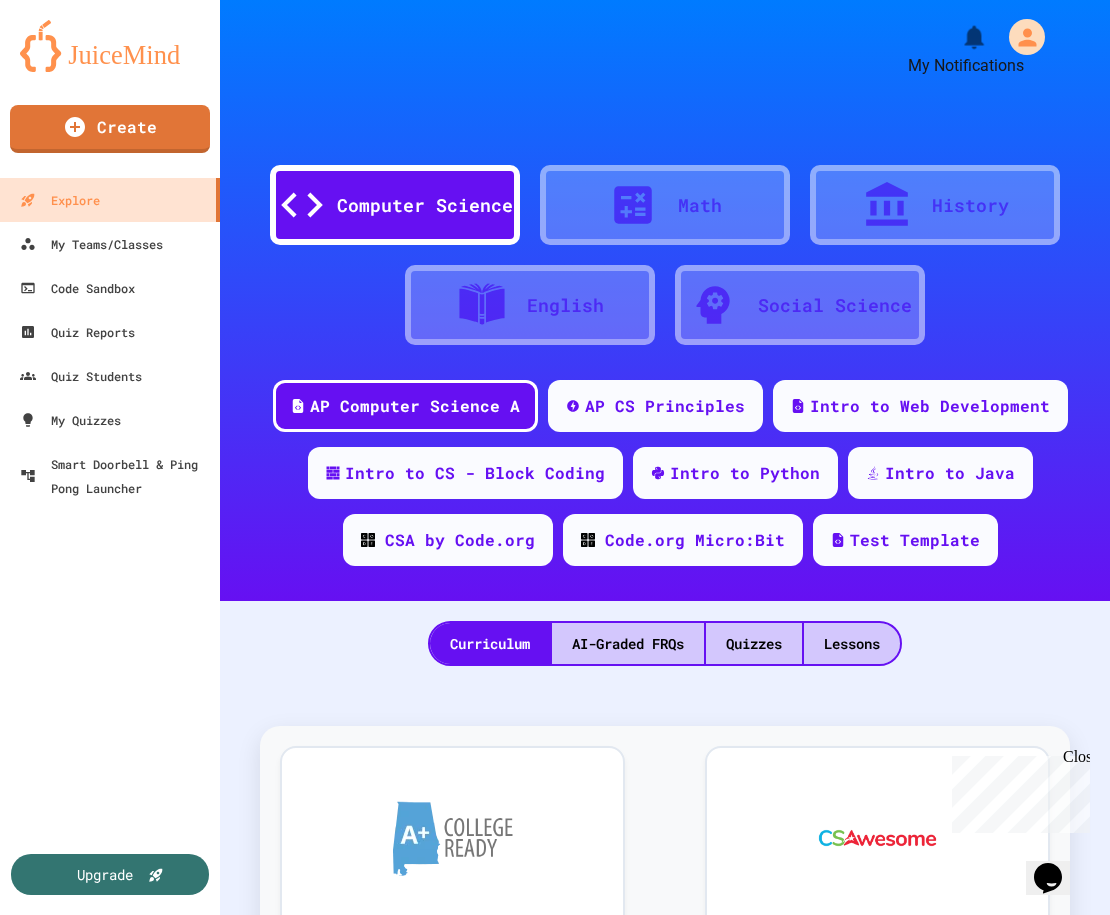 click 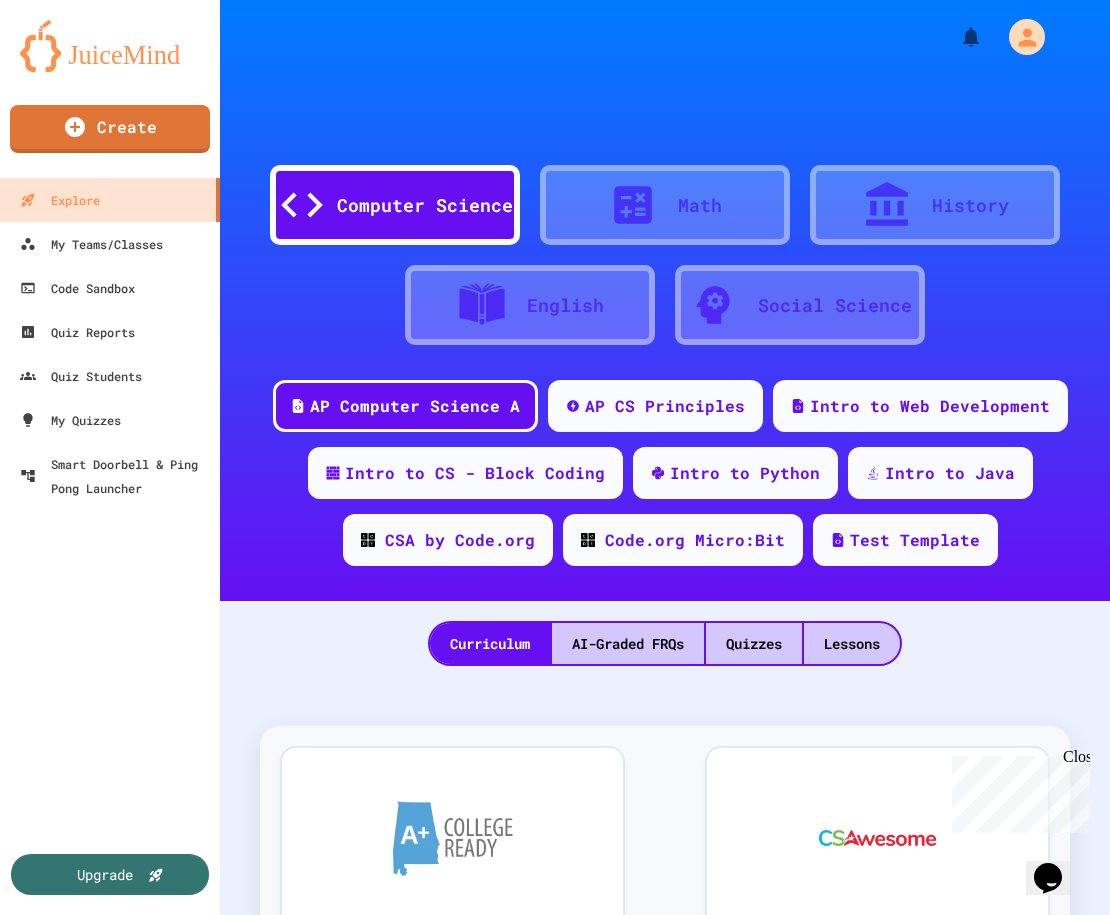 click at bounding box center (555, 915) 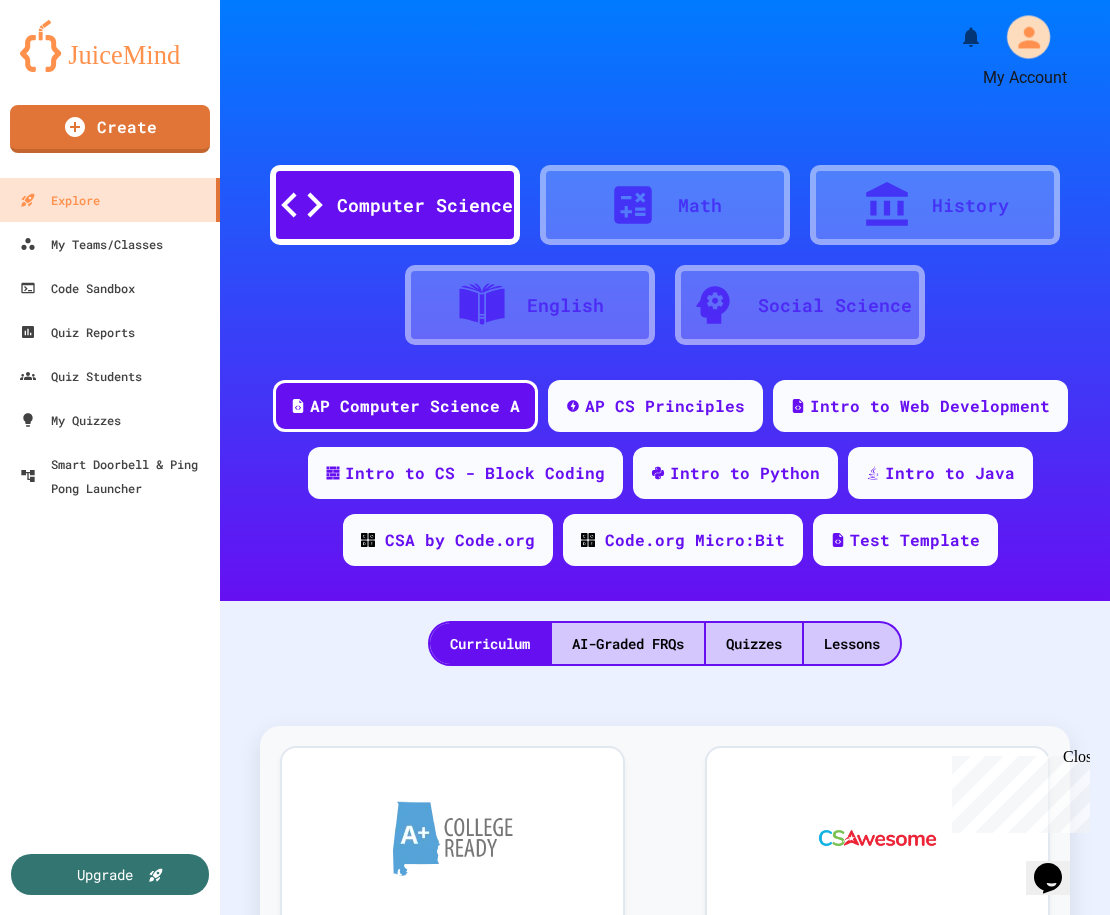 click 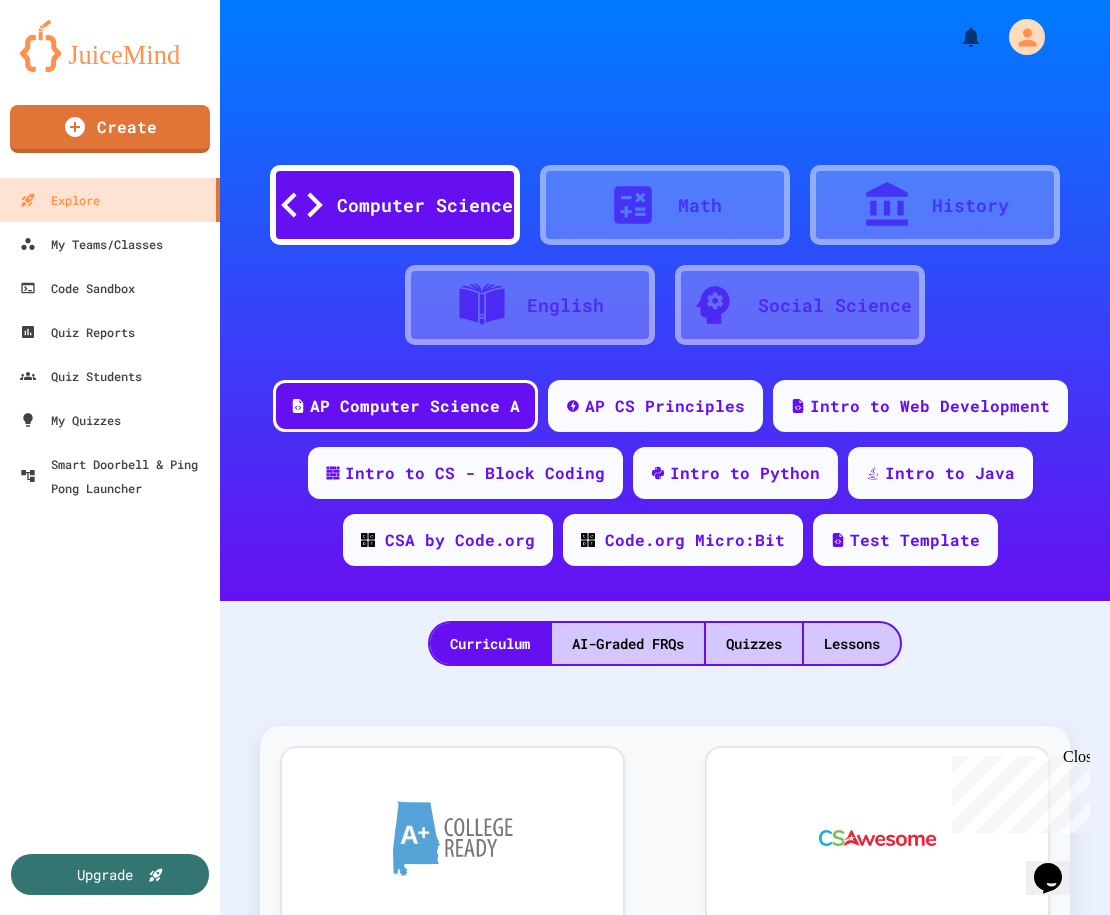 click 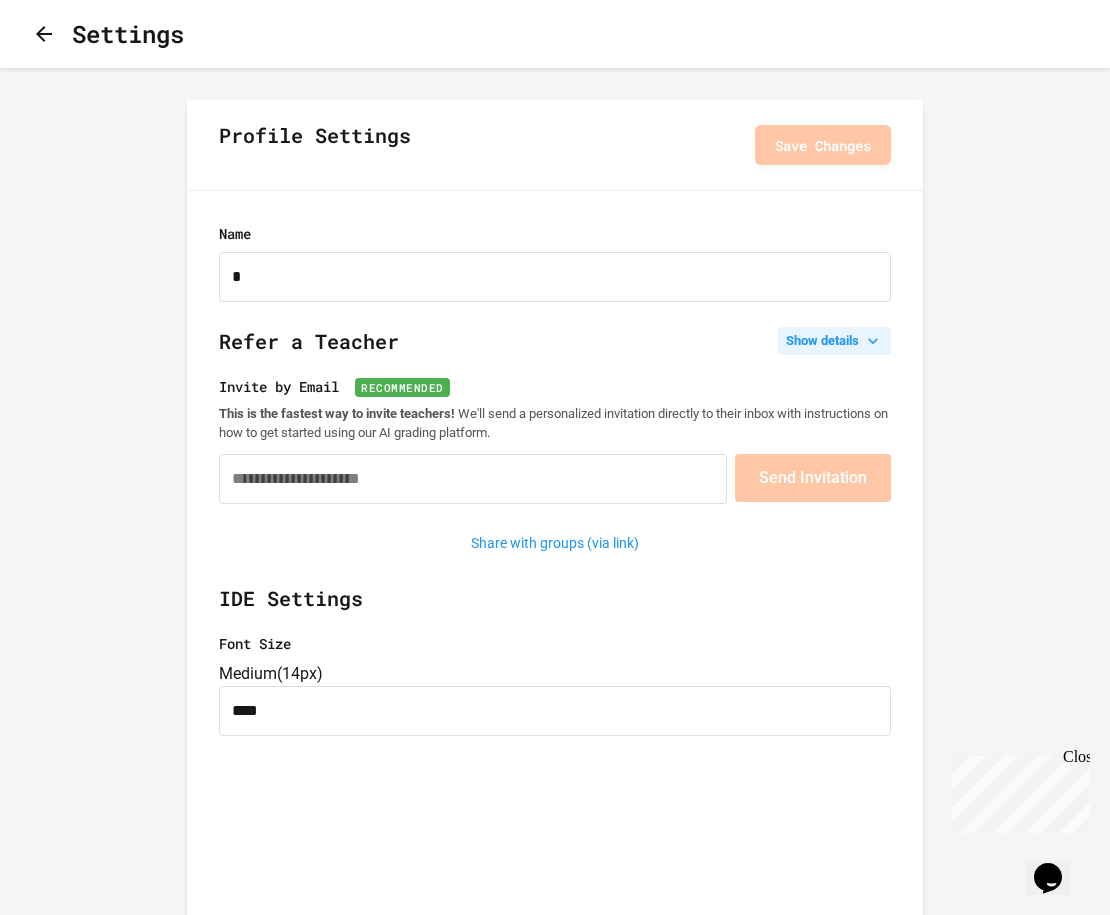 click on "Show details" at bounding box center [834, 341] 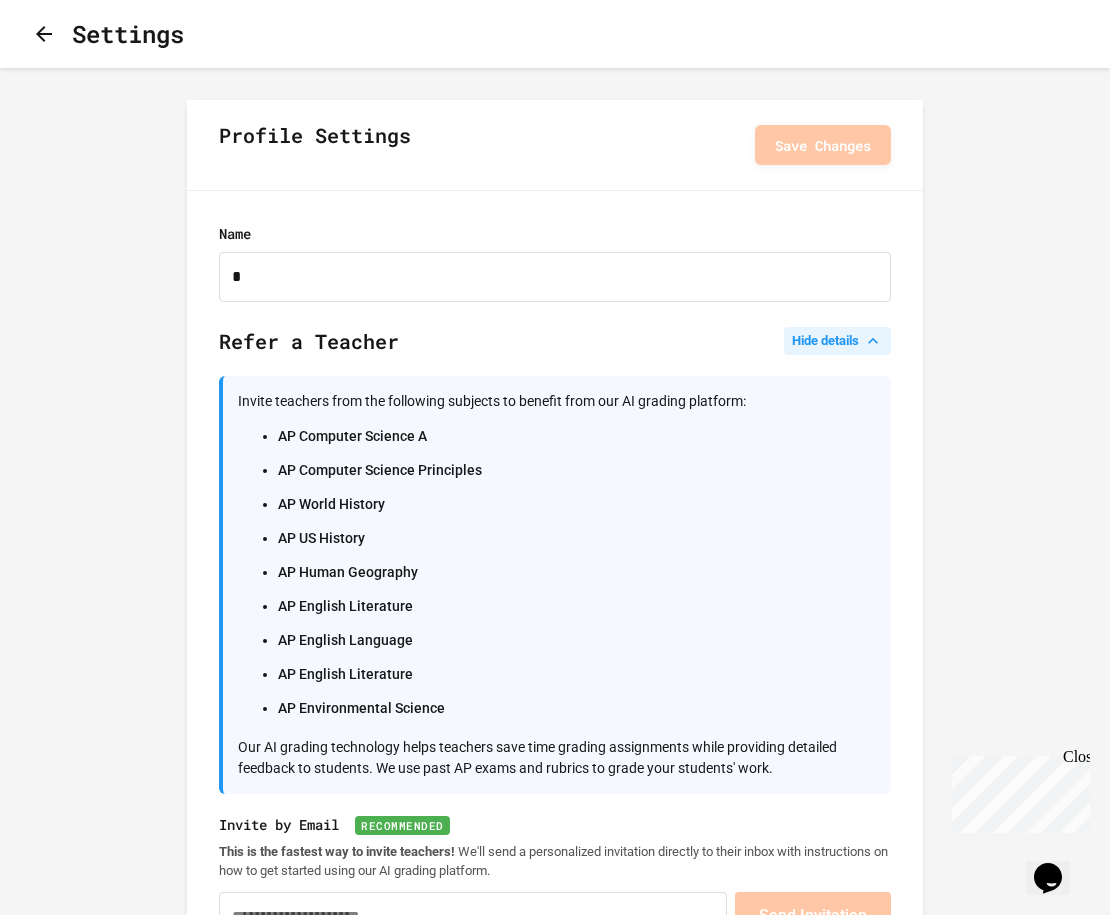 click on "Hide details" at bounding box center [837, 341] 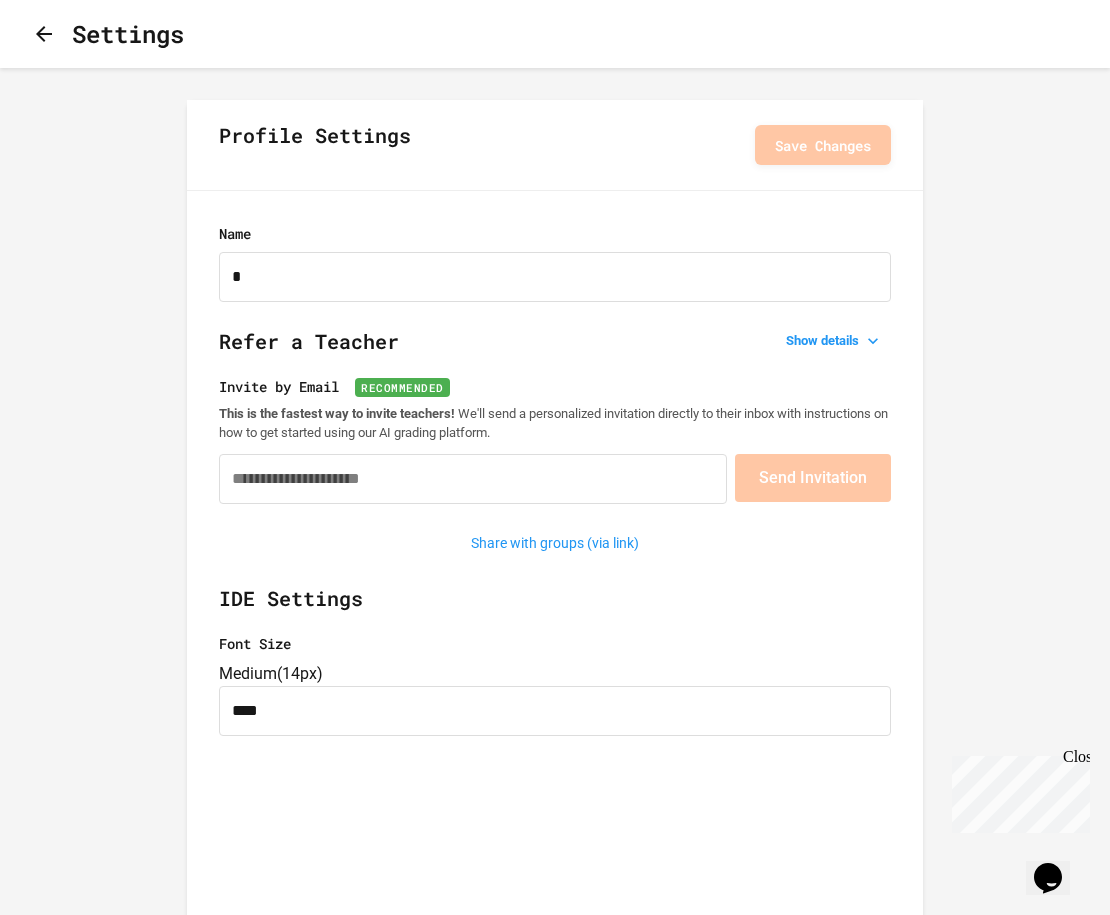 click on "Name" at bounding box center (555, 233) 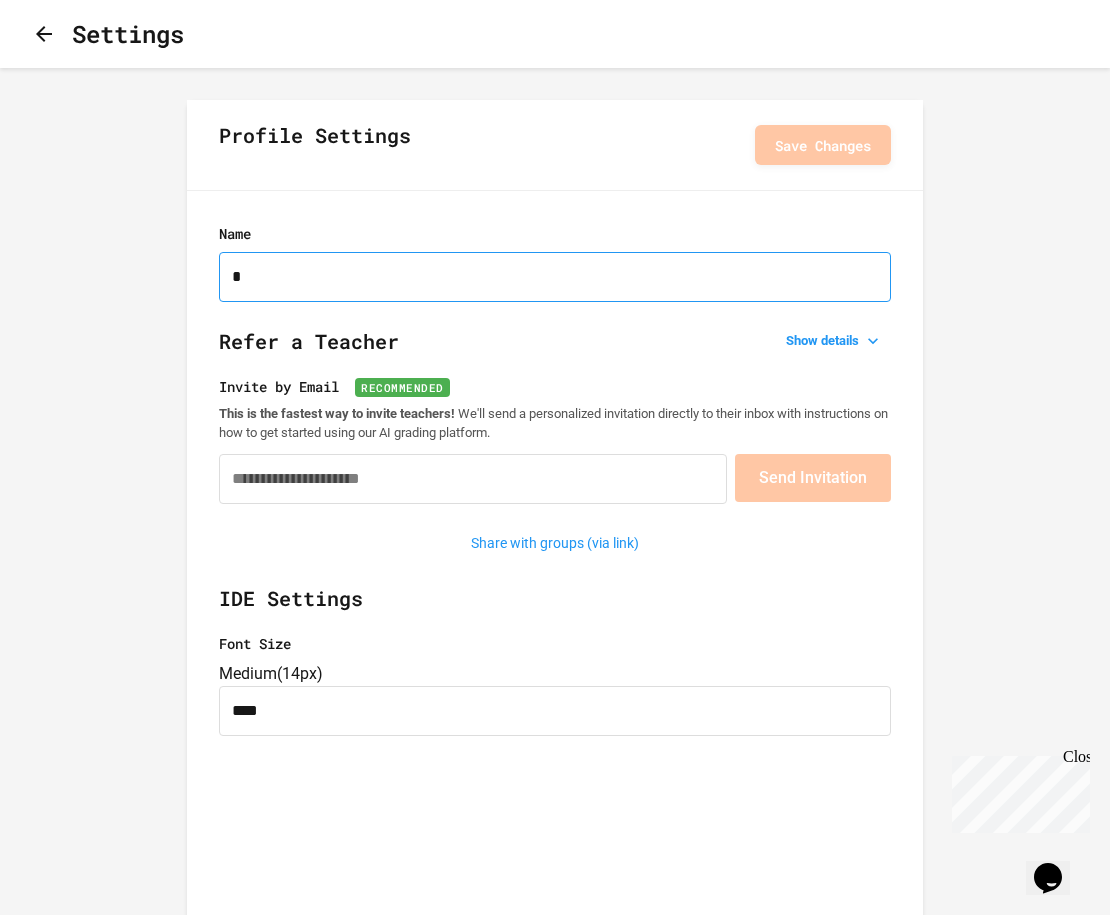 click on "Name" at bounding box center (555, 277) 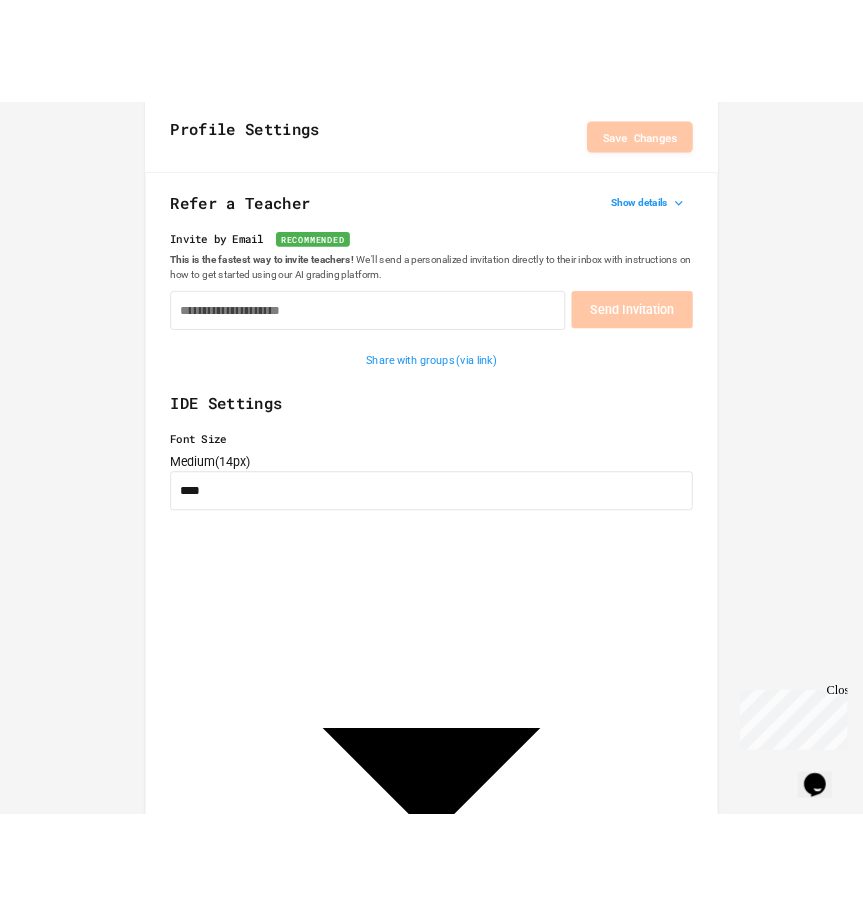 scroll, scrollTop: 0, scrollLeft: 0, axis: both 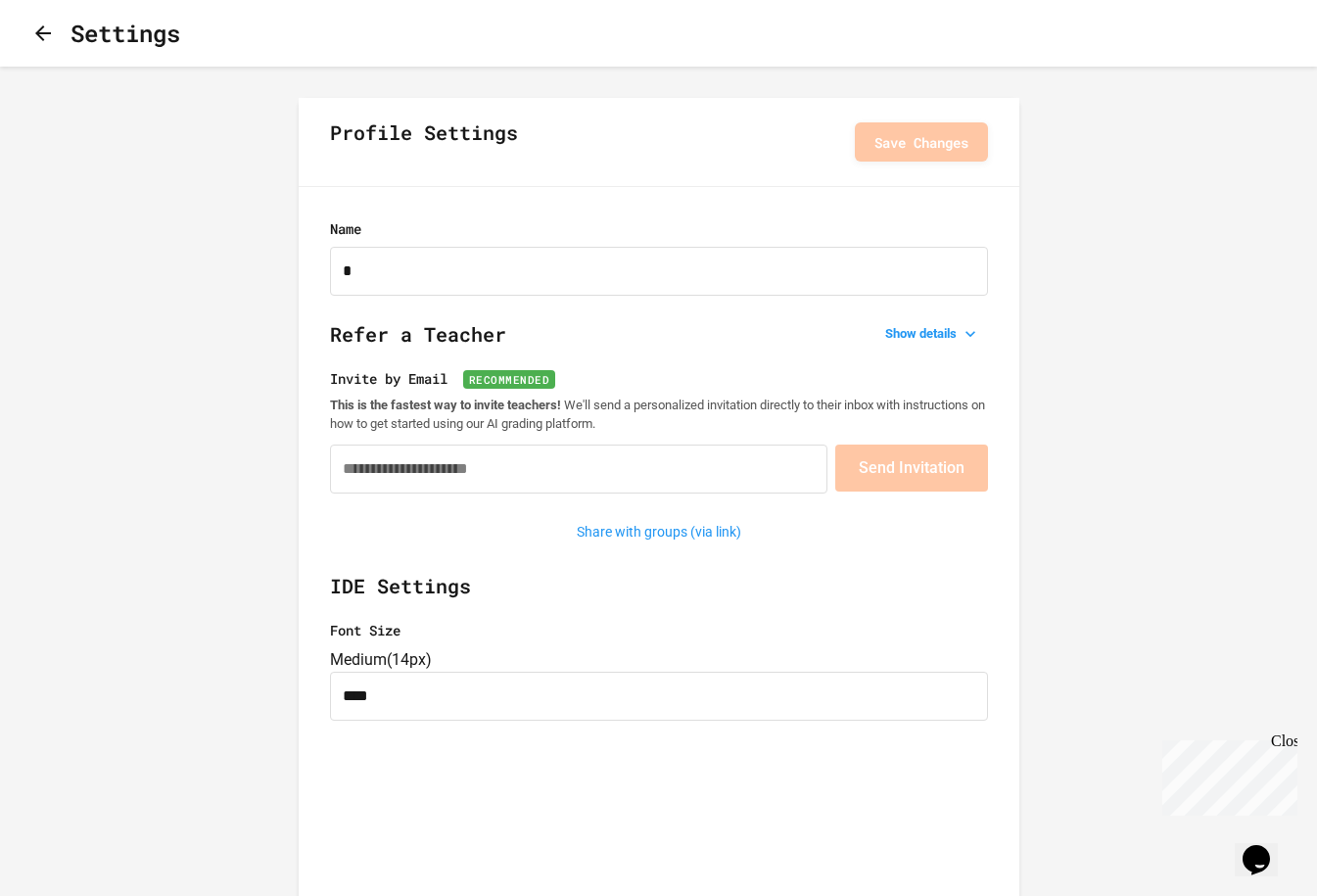 click 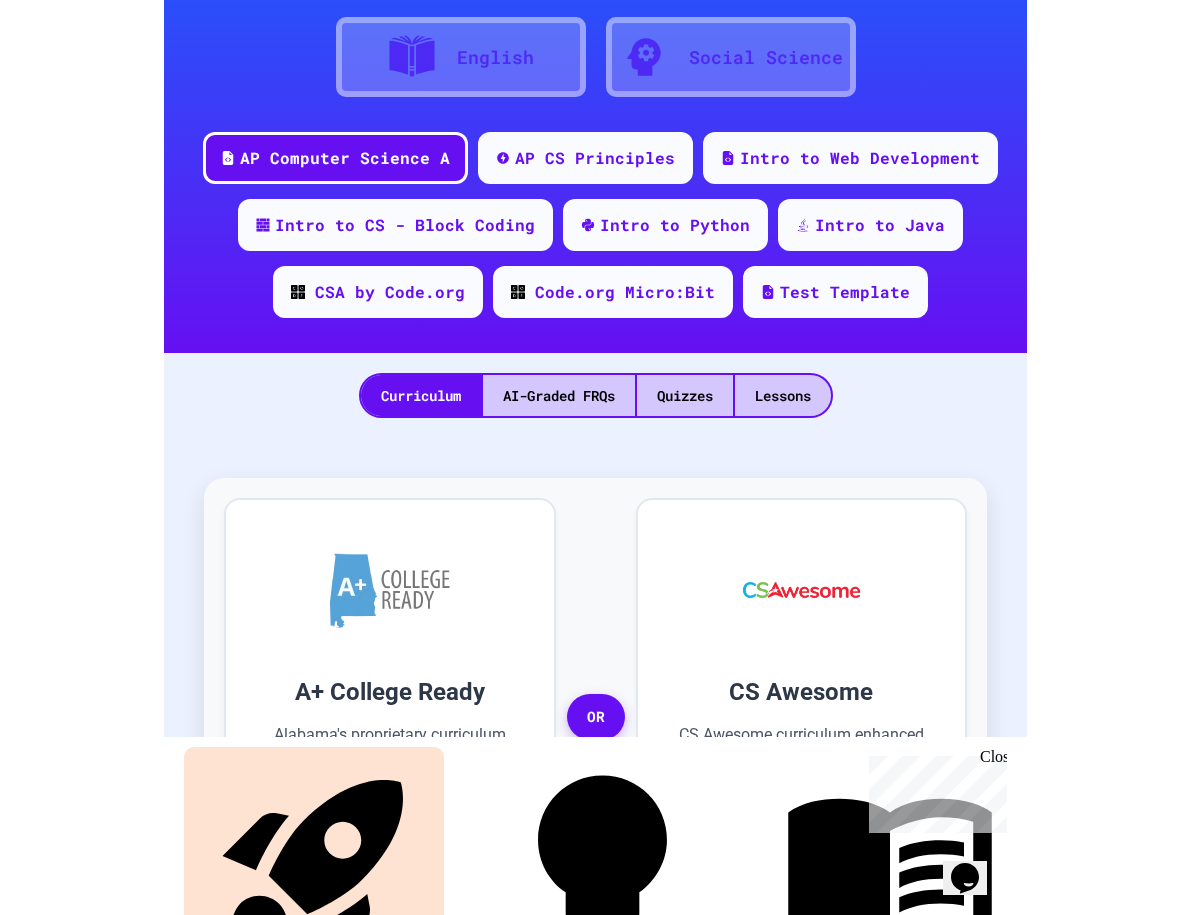 scroll, scrollTop: 252, scrollLeft: 0, axis: vertical 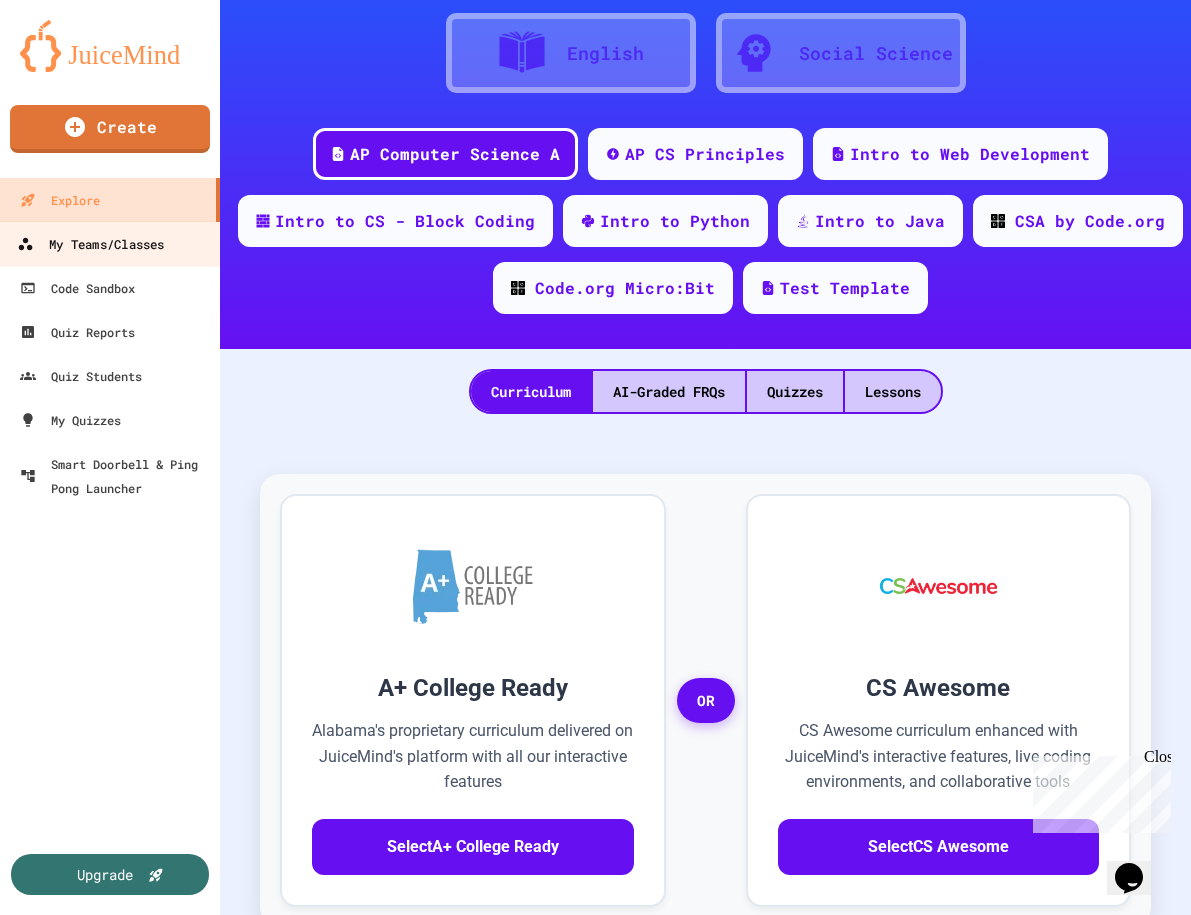 click on "My Teams/Classes" at bounding box center [90, 244] 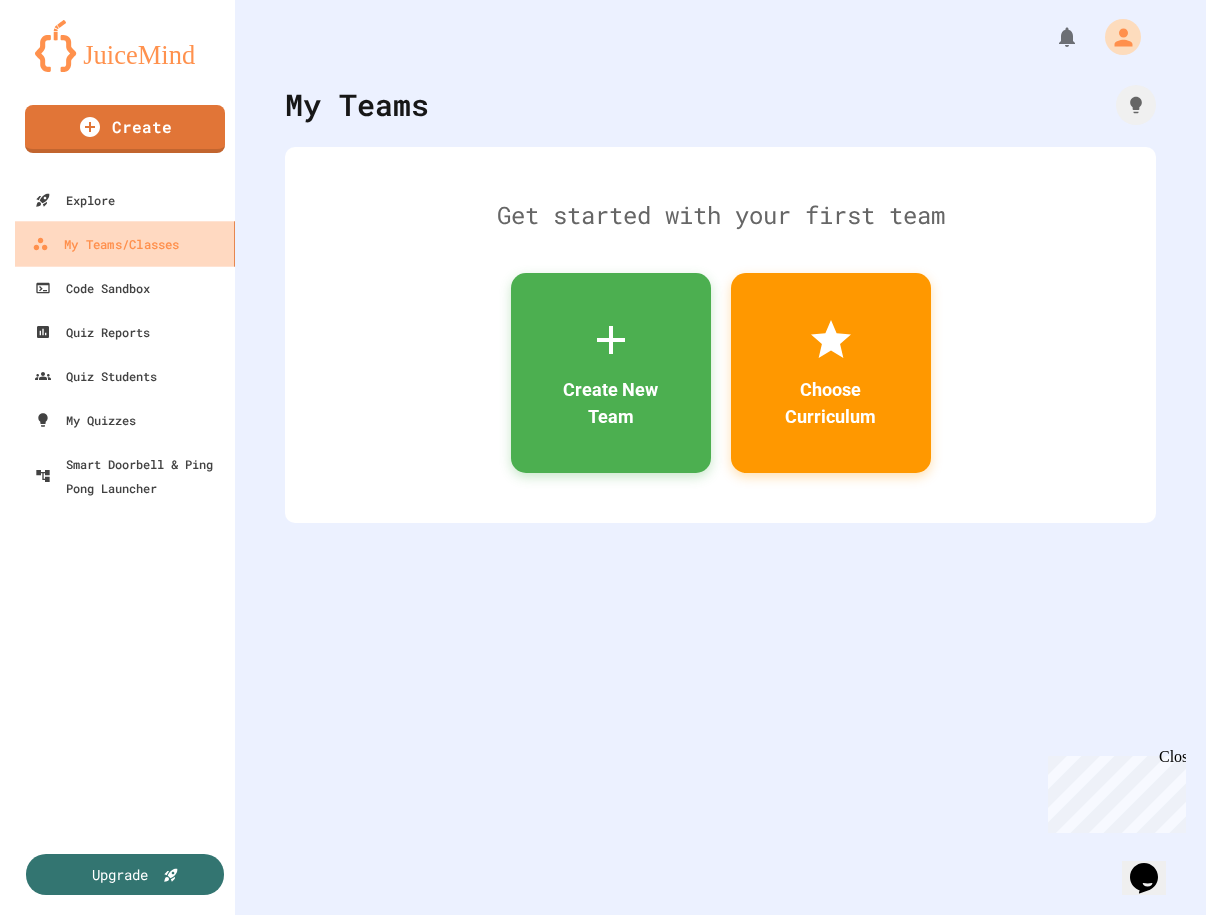 scroll, scrollTop: 0, scrollLeft: 0, axis: both 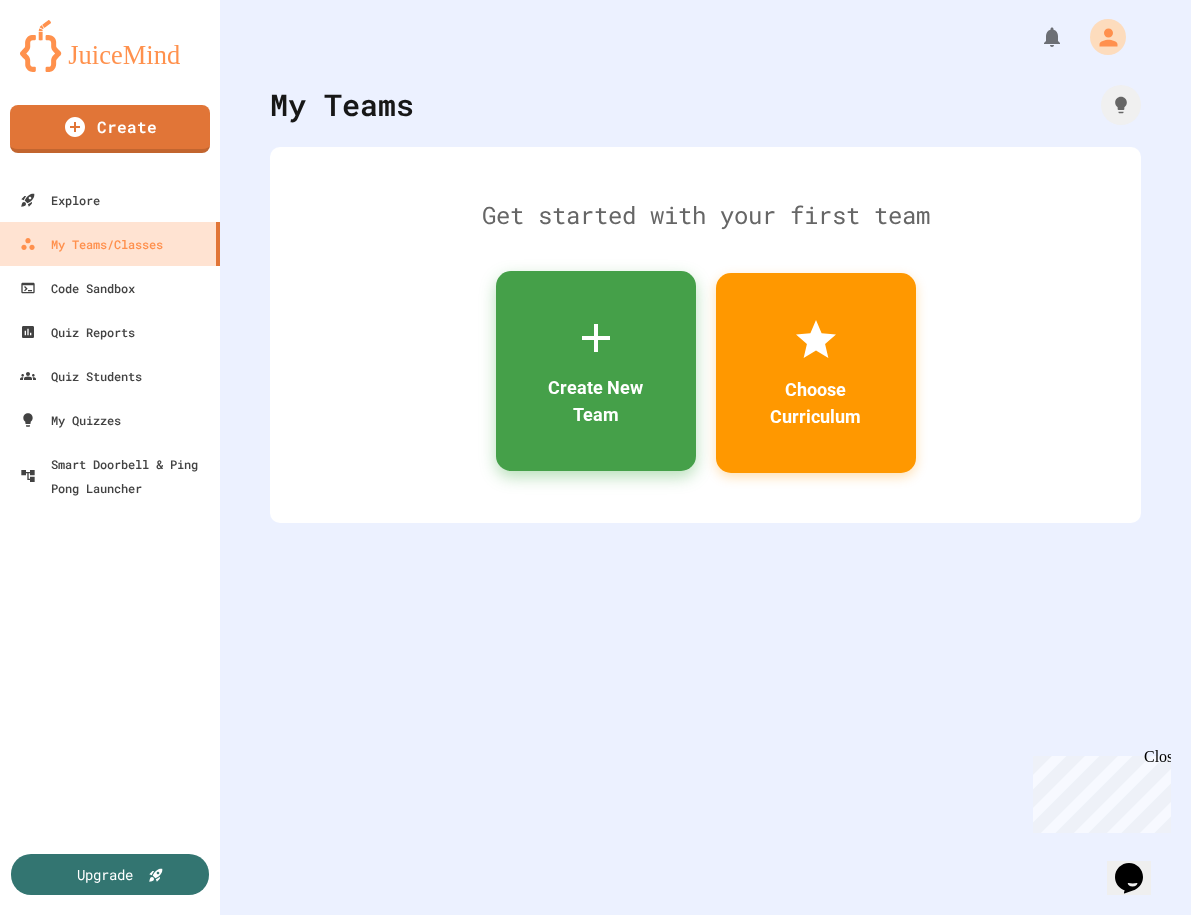 click 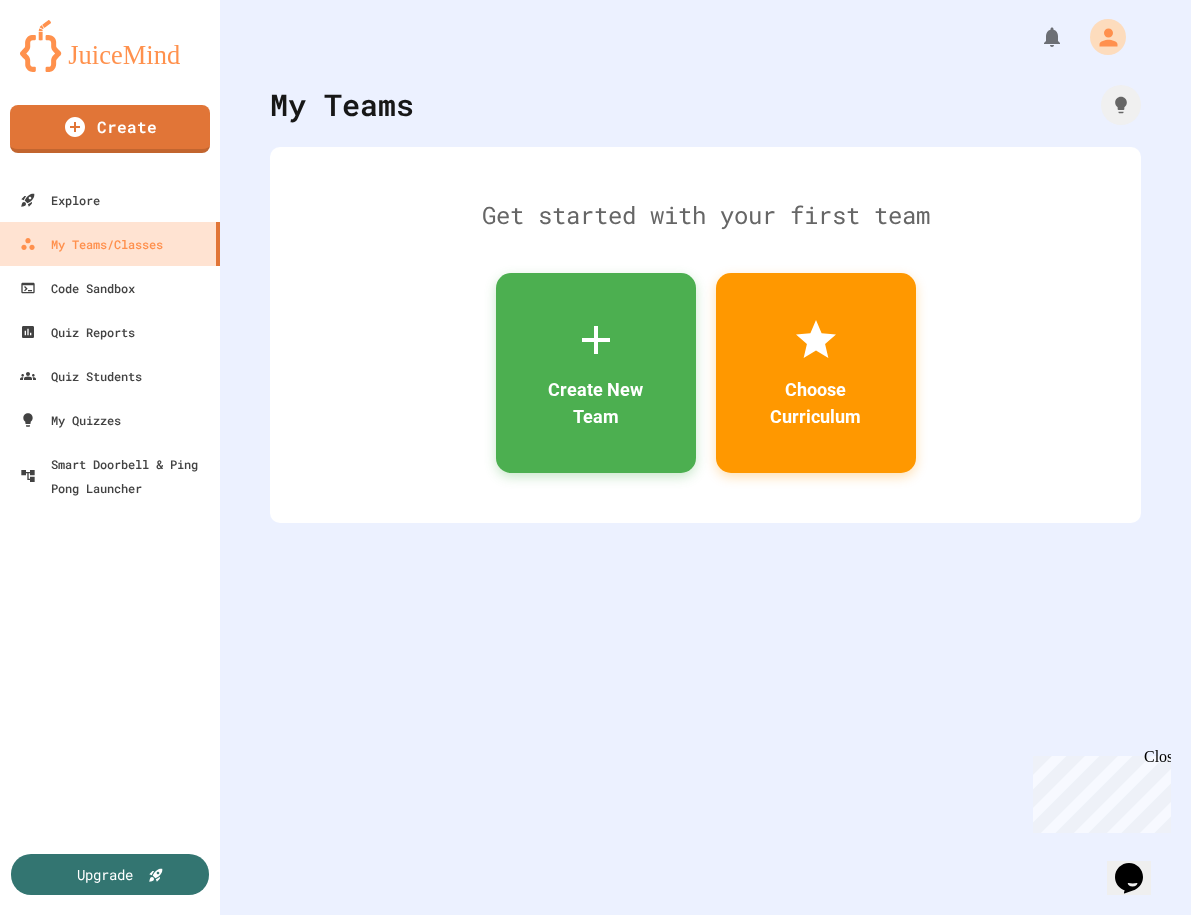 click at bounding box center [595, 1191] 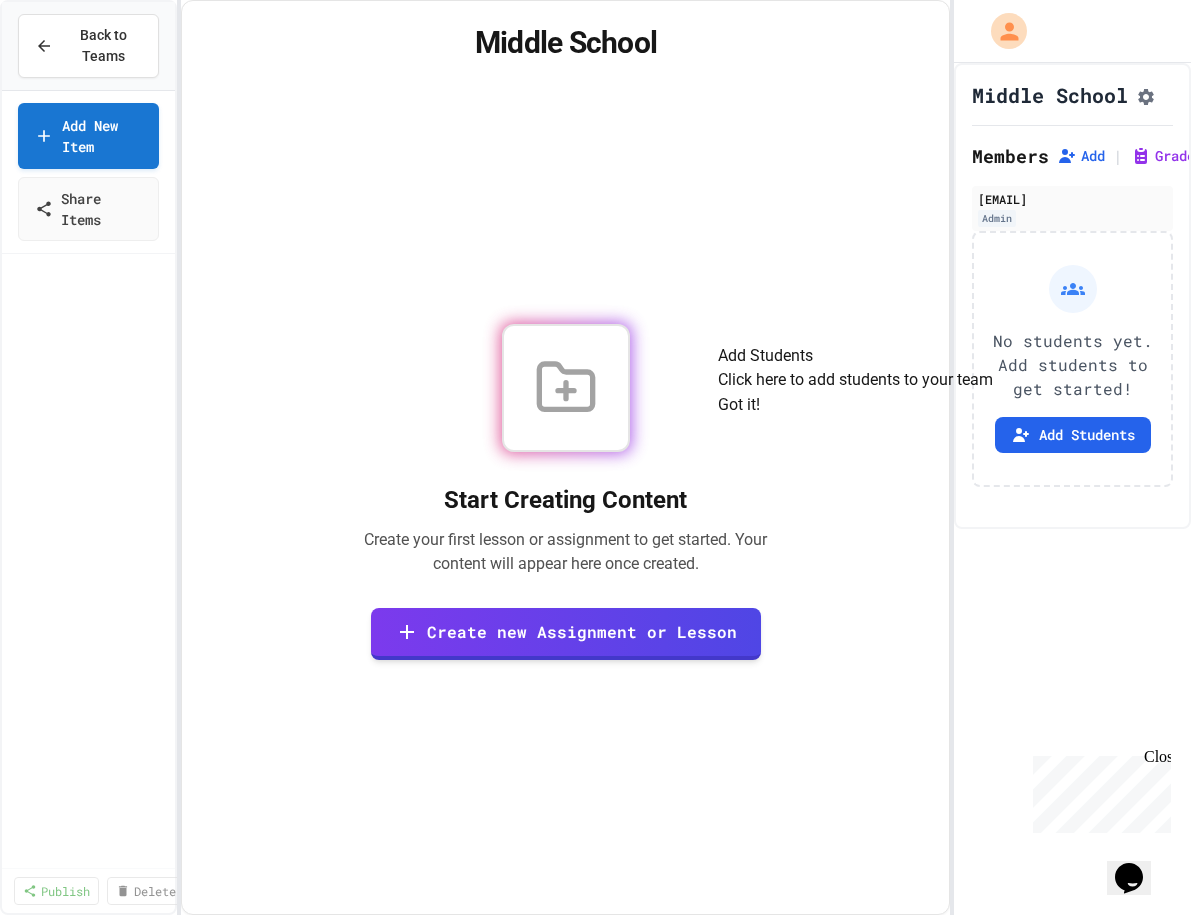 click on "Got it!" at bounding box center (739, 405) 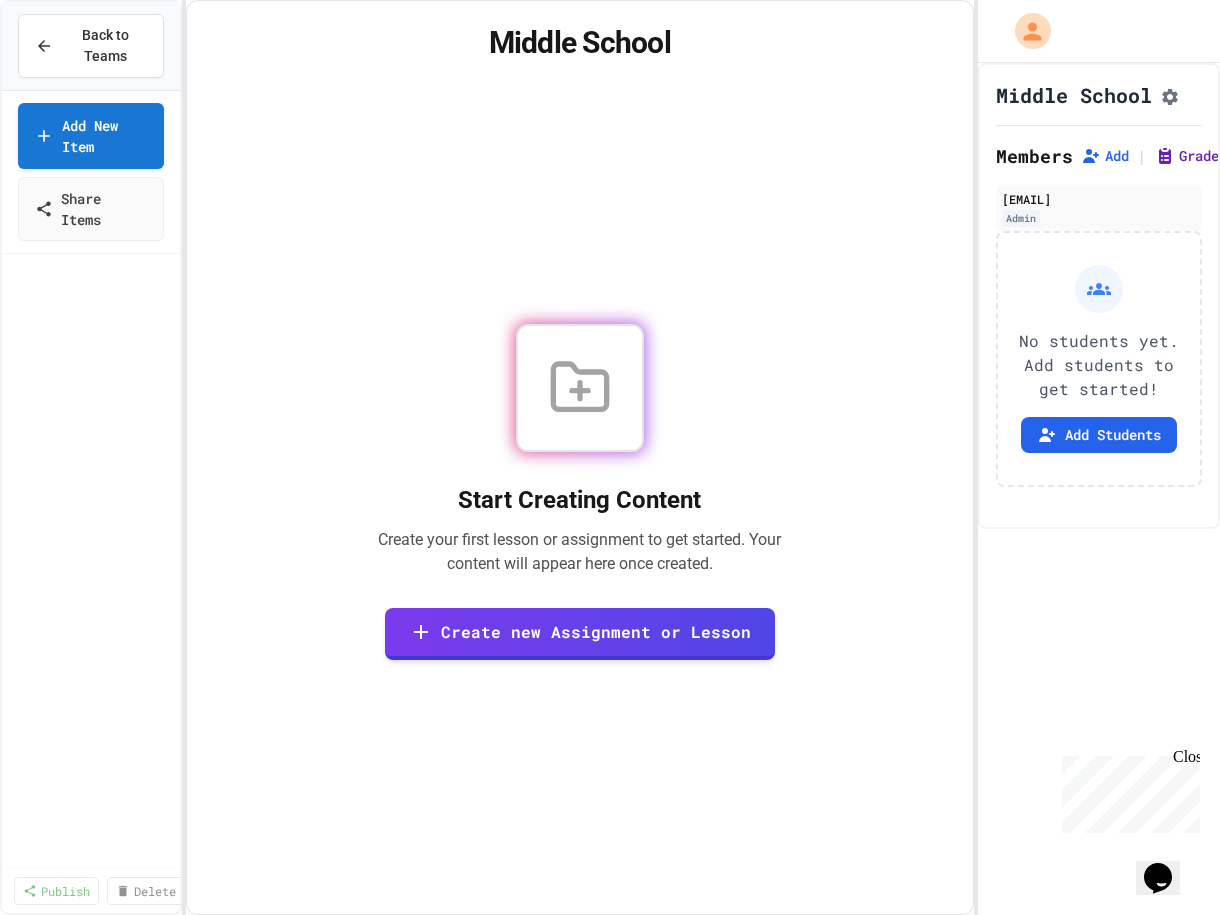 click on "Grades" at bounding box center (1191, 156) 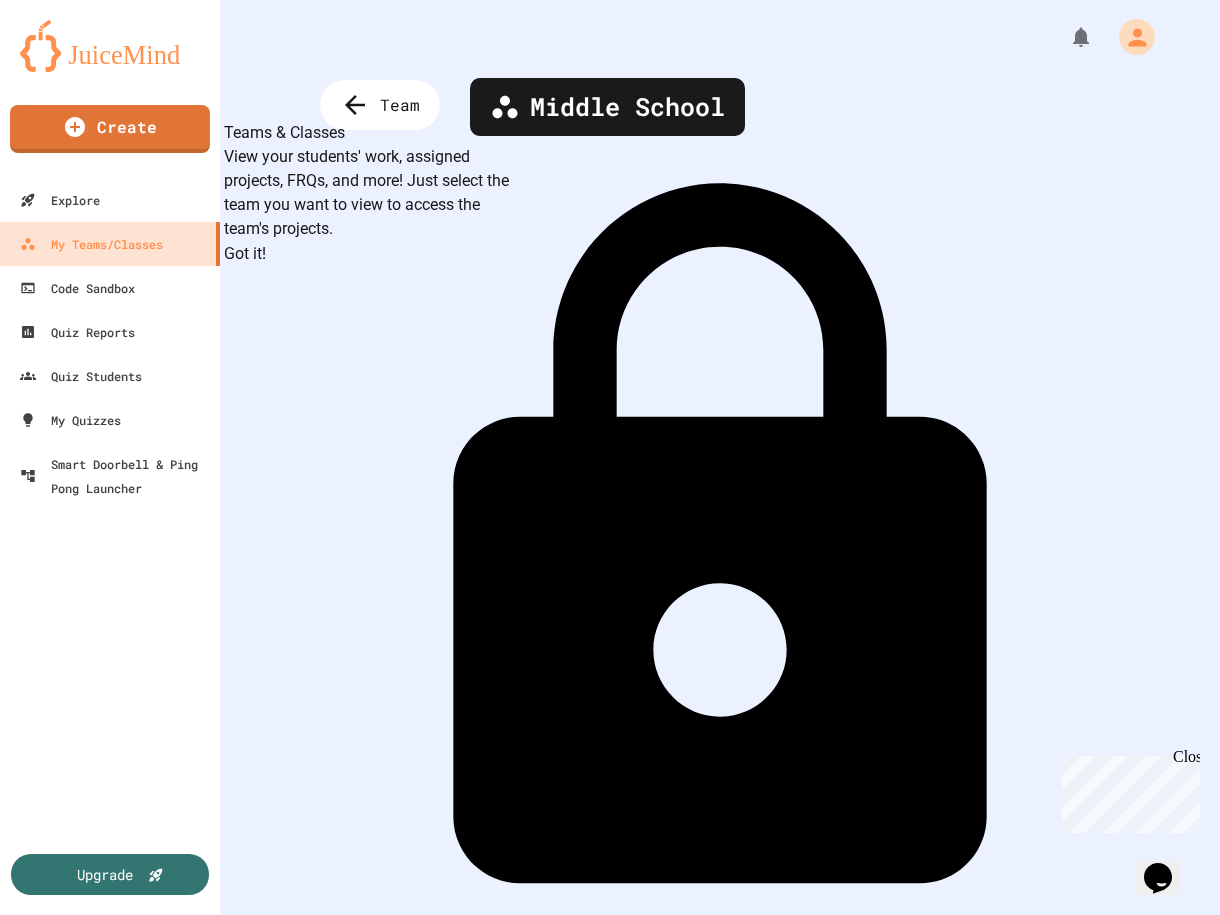 click on "Got it!" at bounding box center (245, 254) 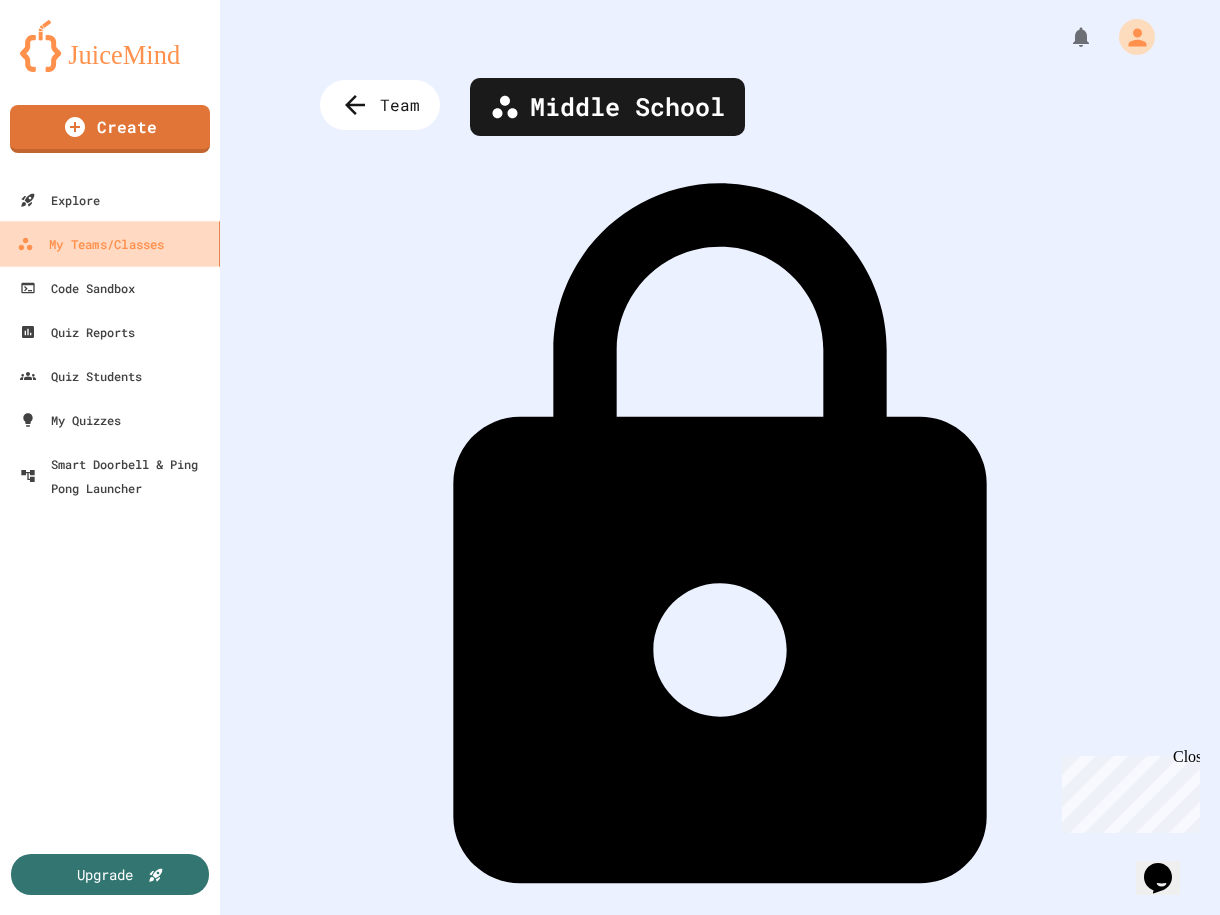 click on "My Teams/Classes" at bounding box center (90, 244) 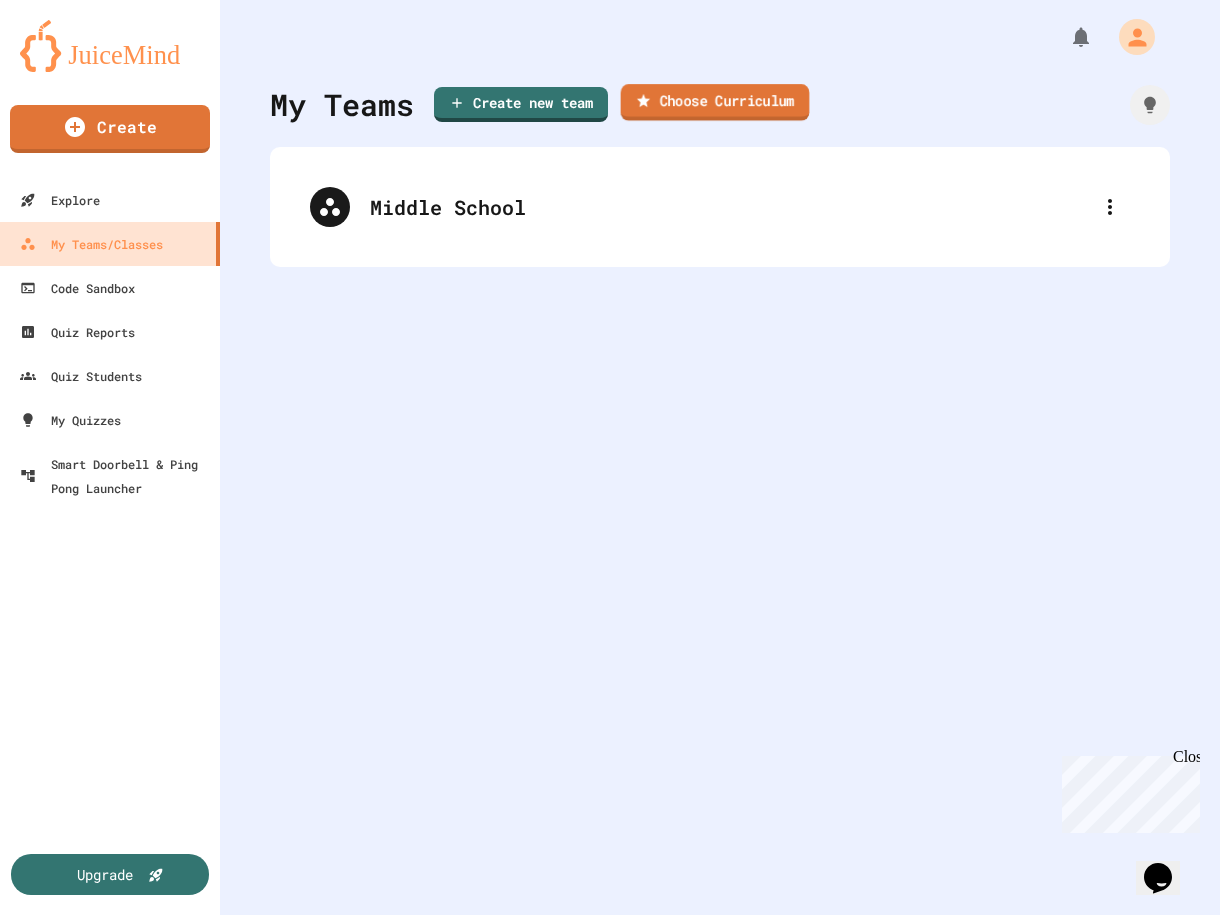 click on "Choose Curriculum" at bounding box center (715, 102) 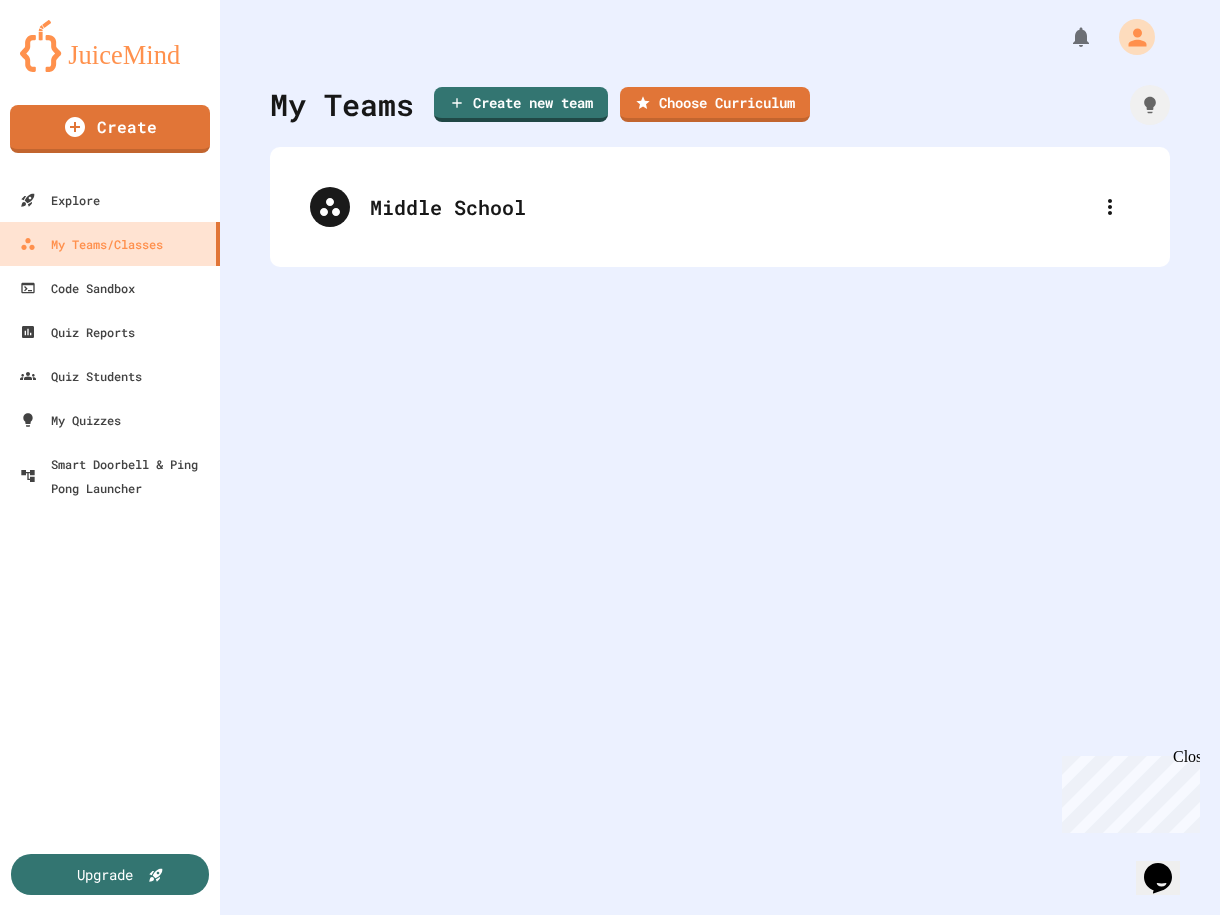 click on "JuiceMind Courses Complete curriculum with interactive lessons and coding environments 7   courses available" at bounding box center (610, 1238) 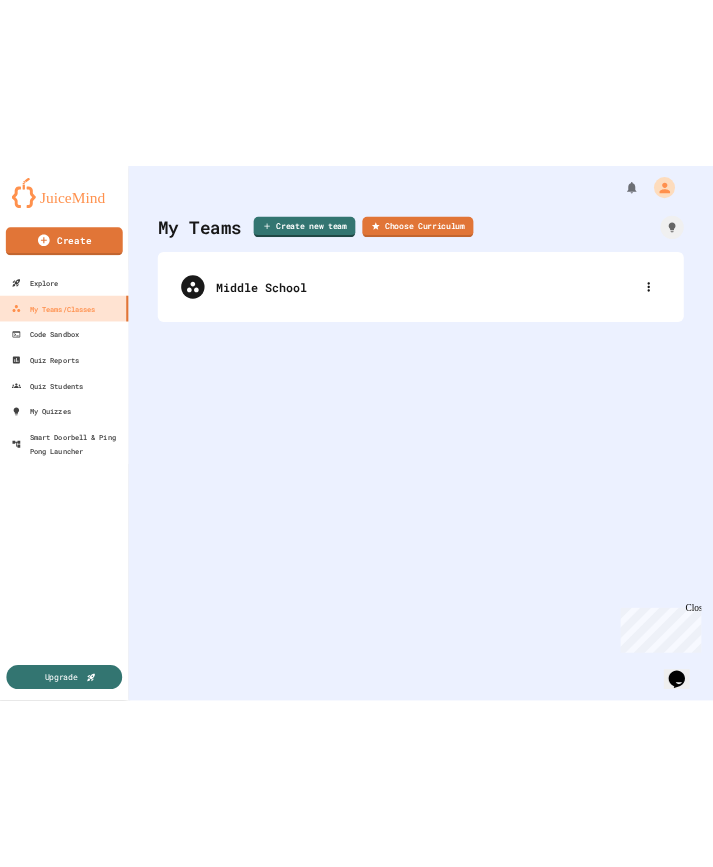 scroll, scrollTop: 0, scrollLeft: 0, axis: both 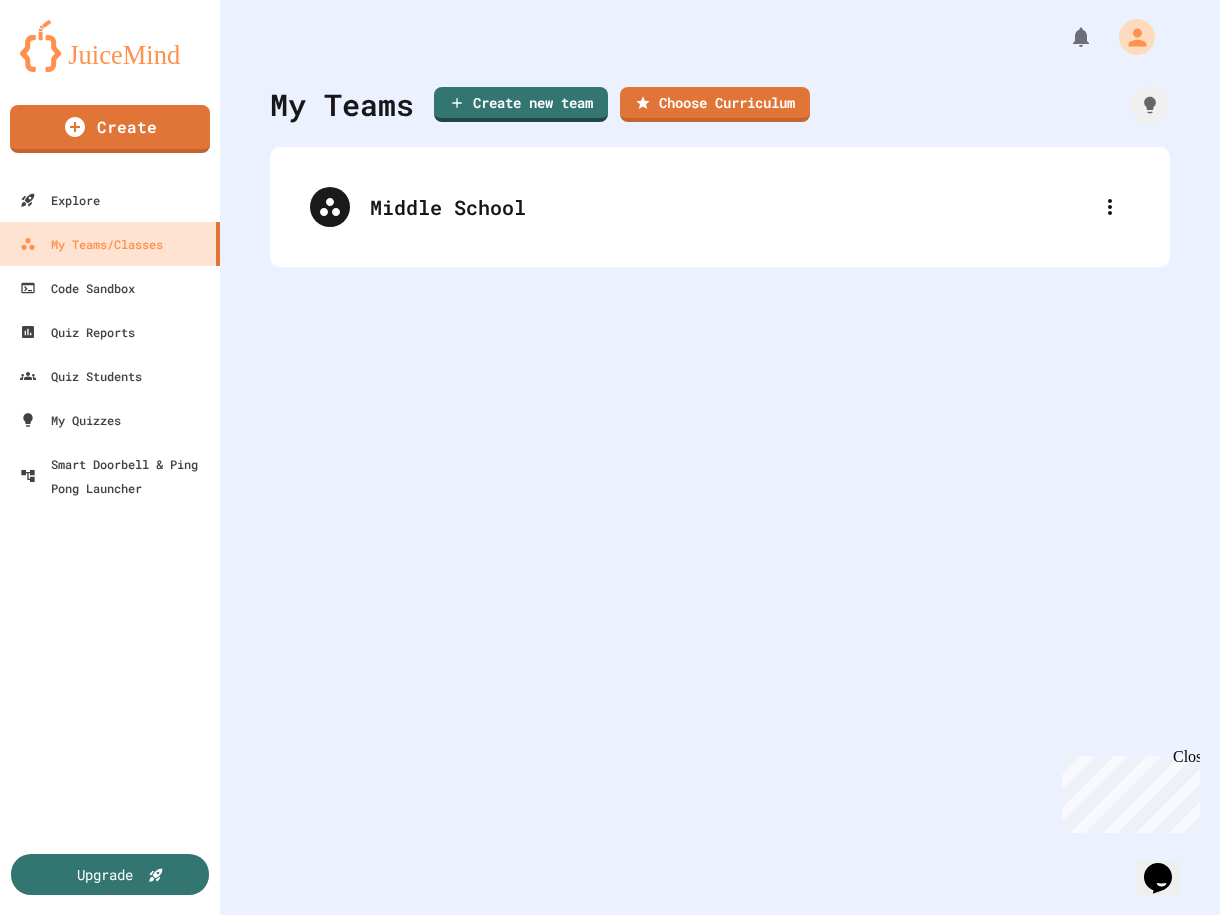 click 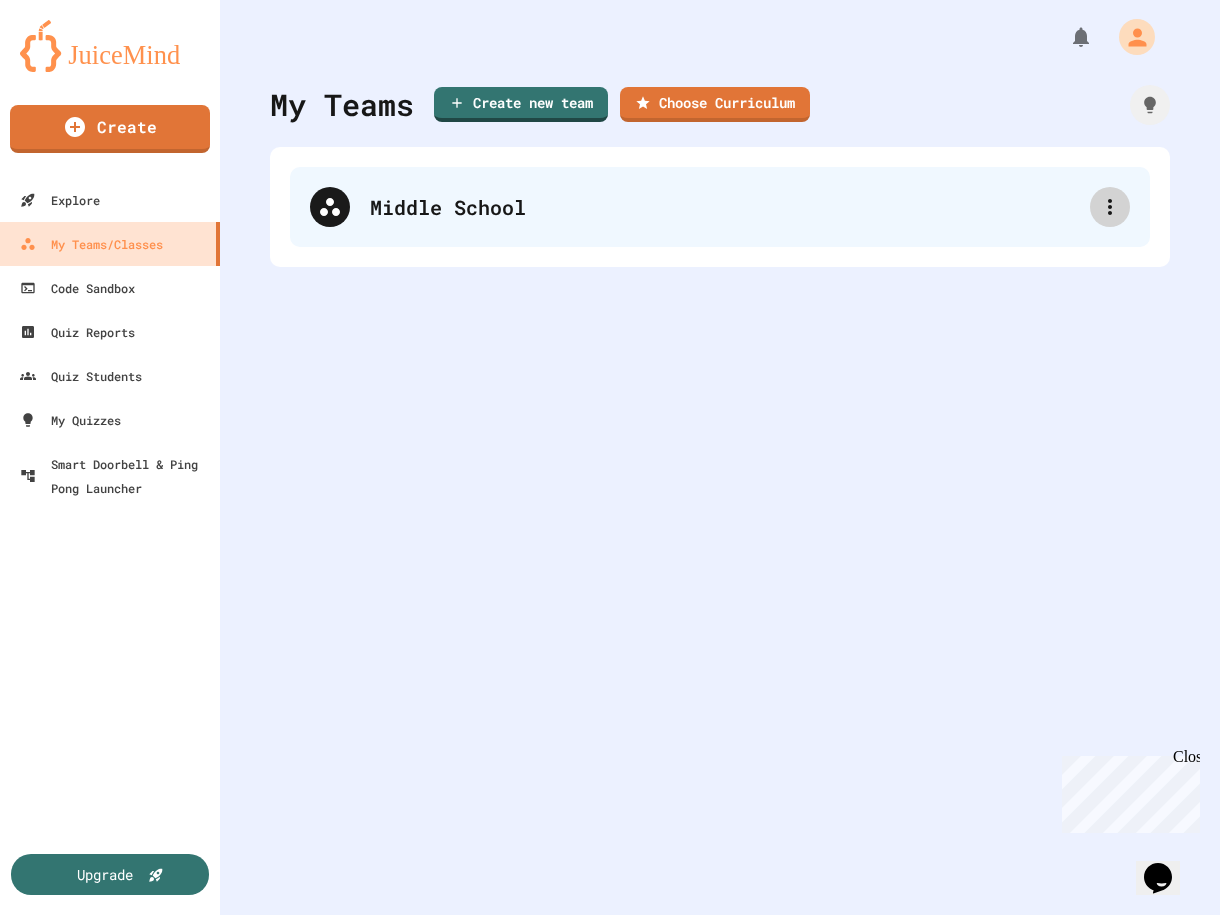 click 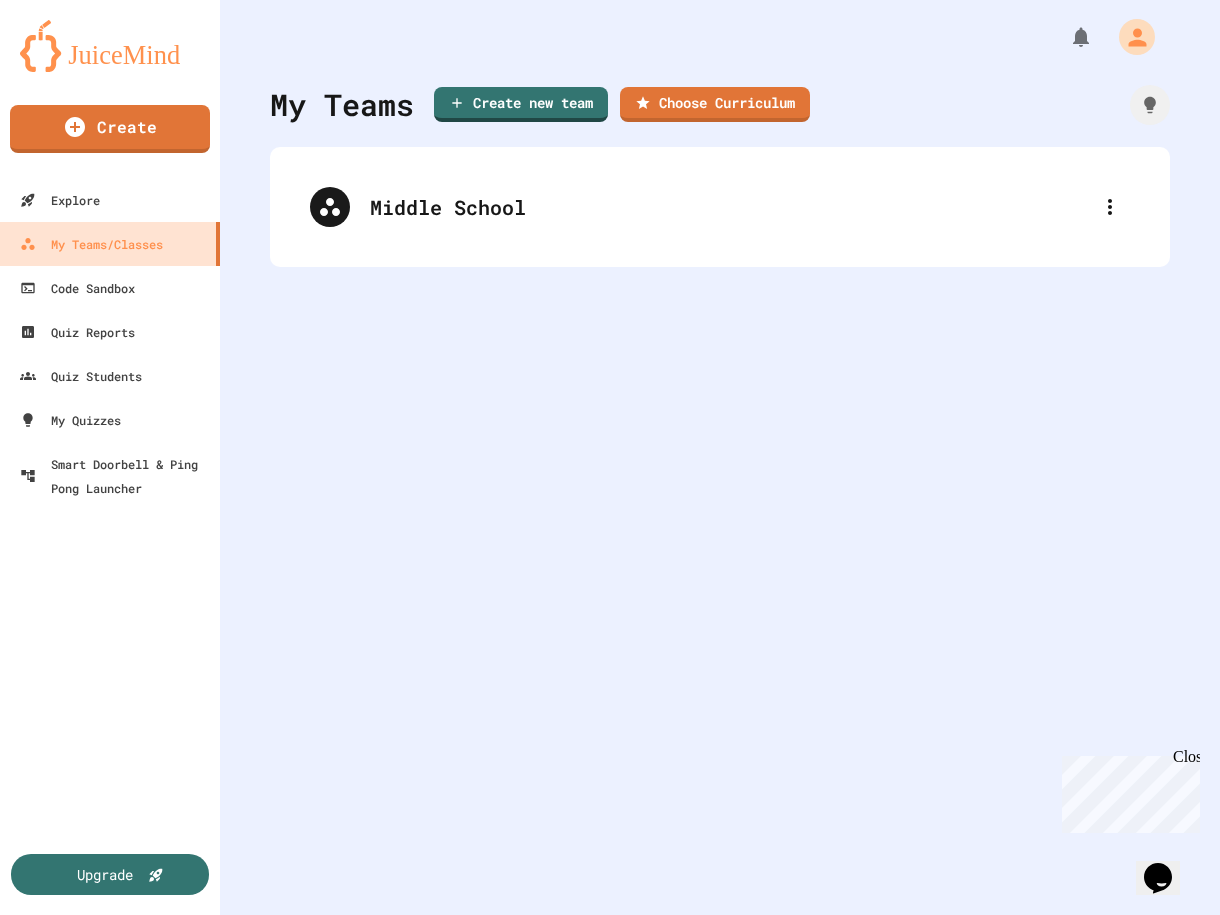 click at bounding box center (610, 917) 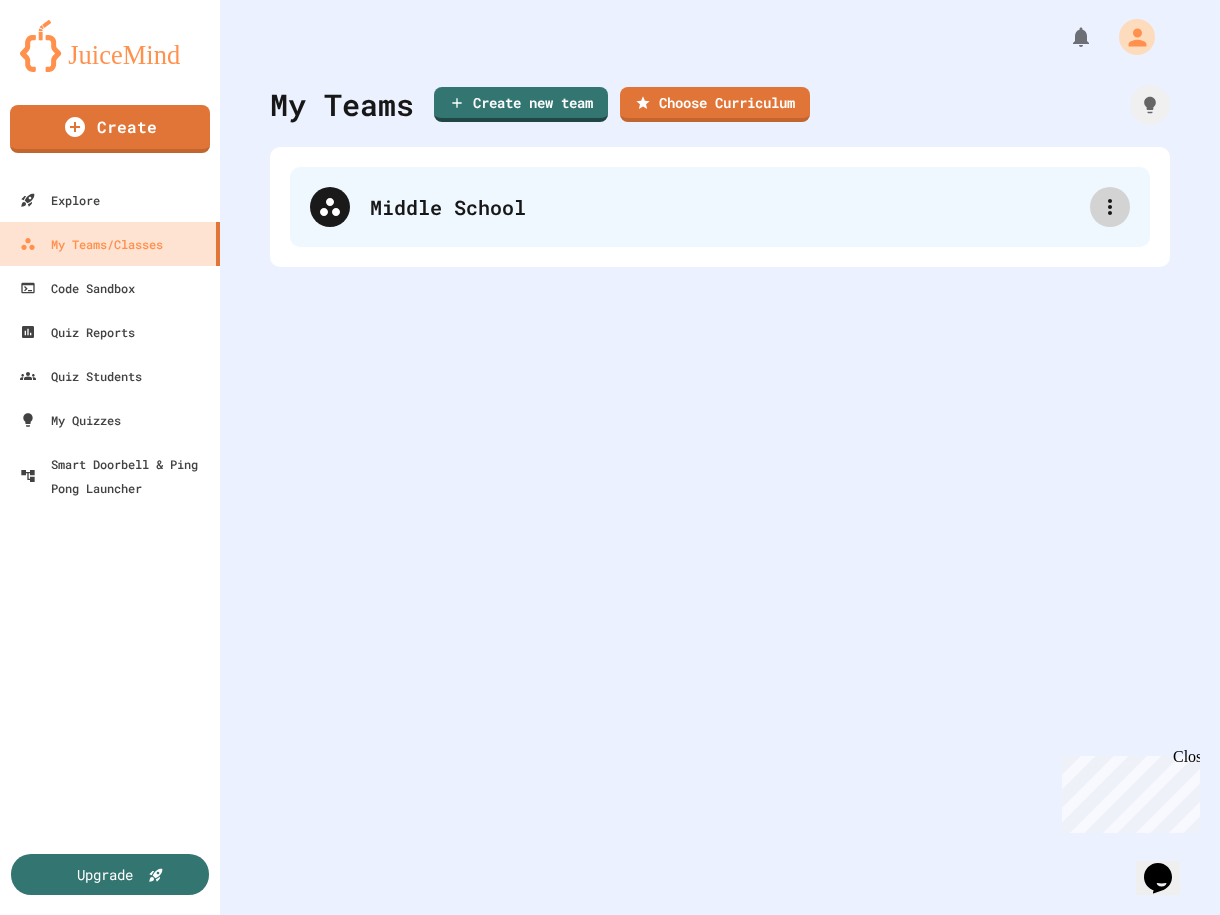 click 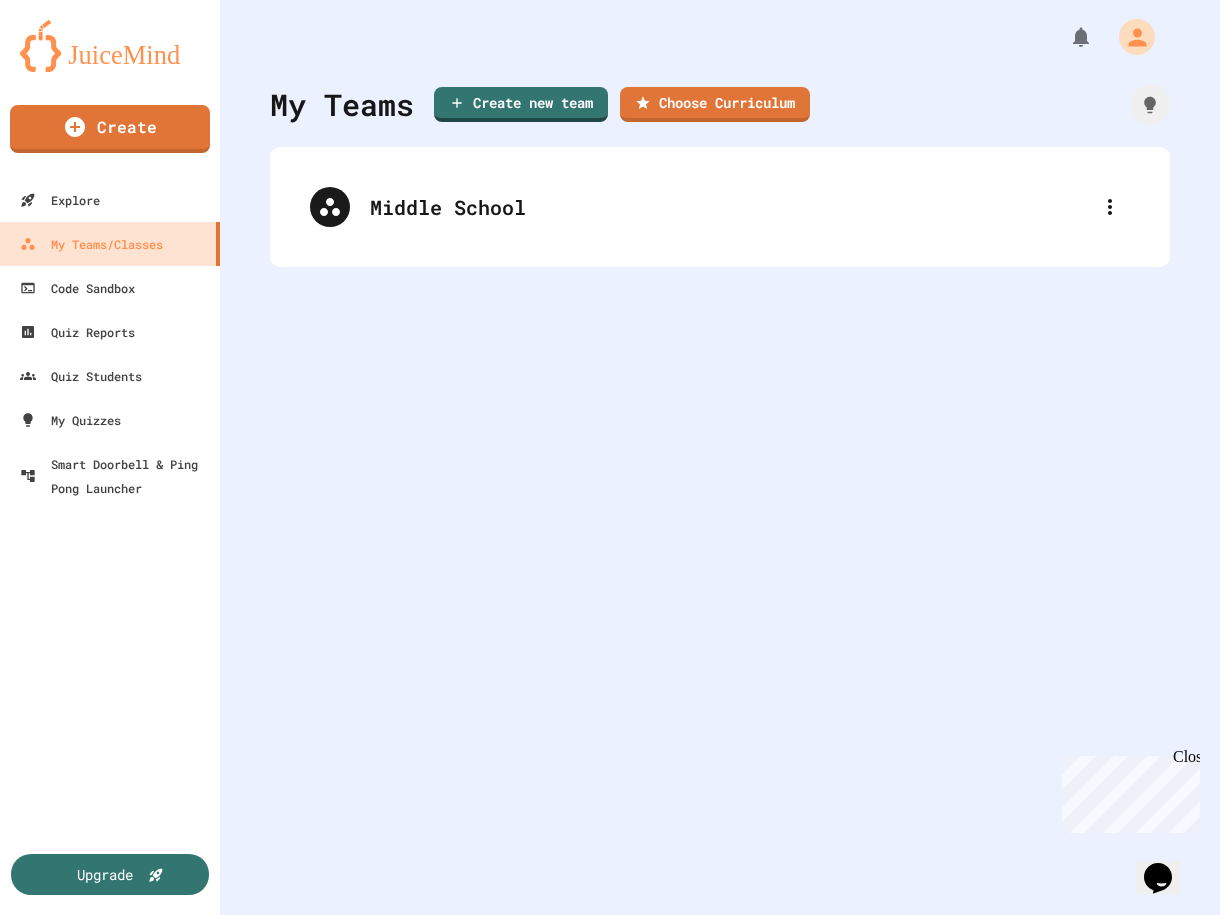 click at bounding box center [610, 917] 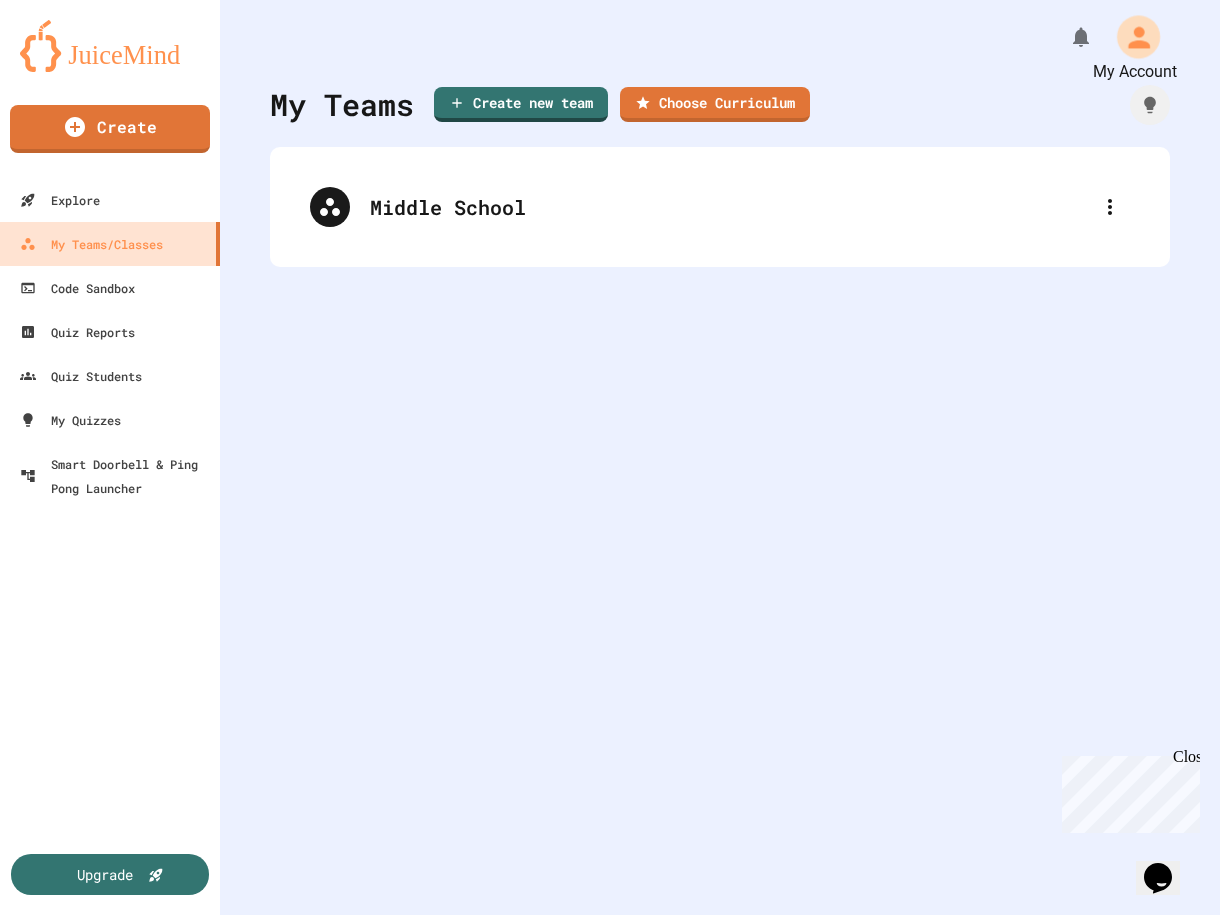 click 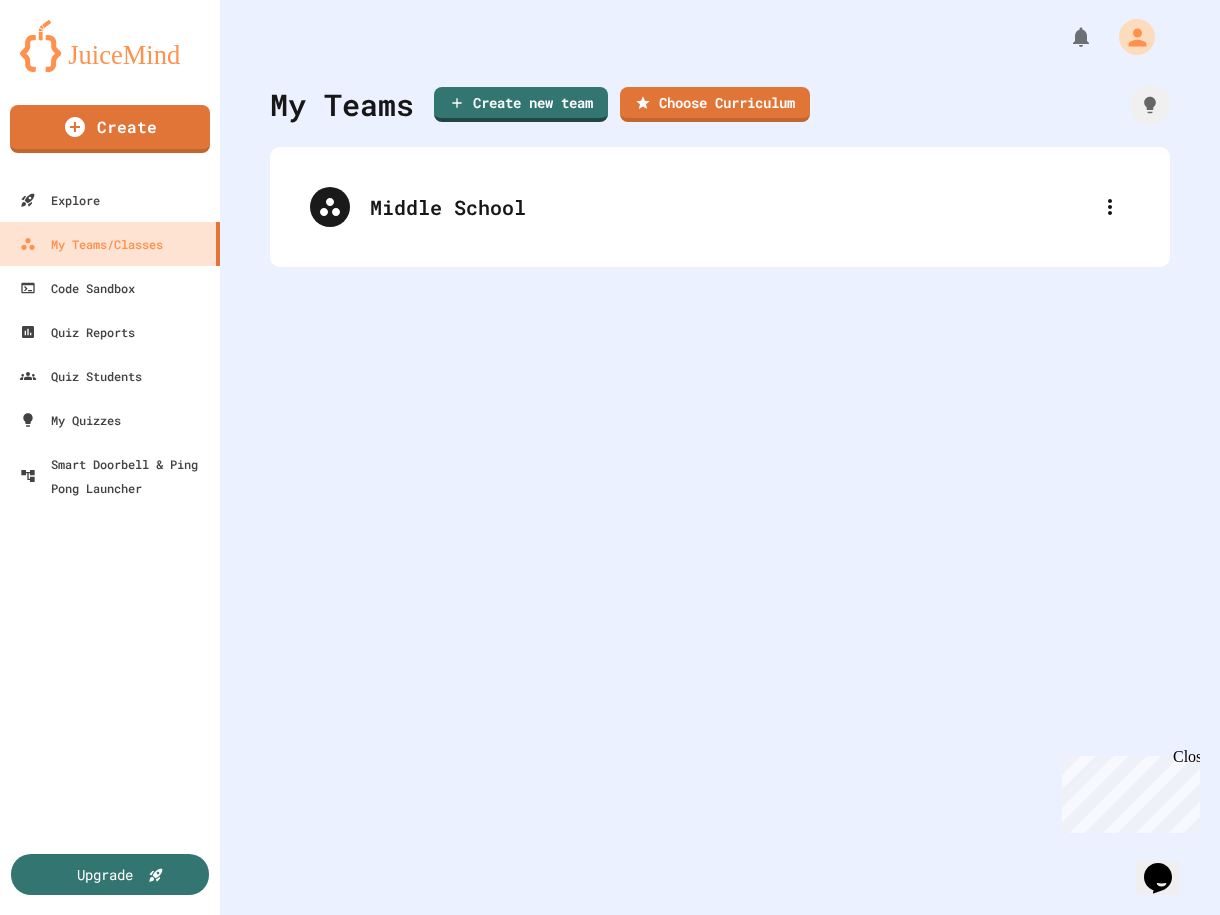 click at bounding box center (610, 1113) 